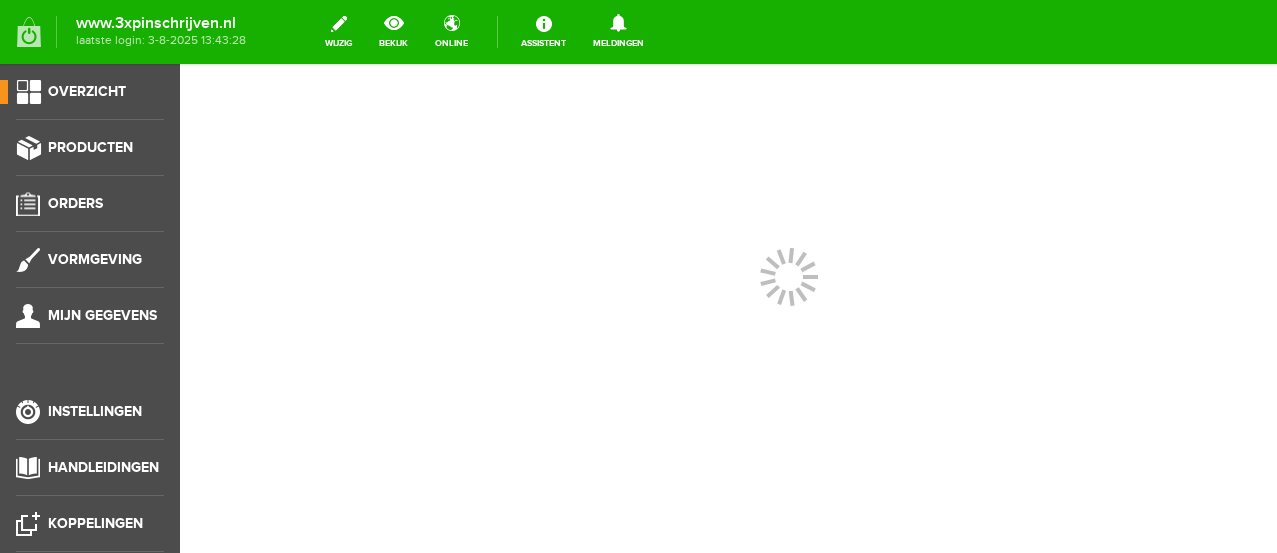 scroll, scrollTop: 0, scrollLeft: 0, axis: both 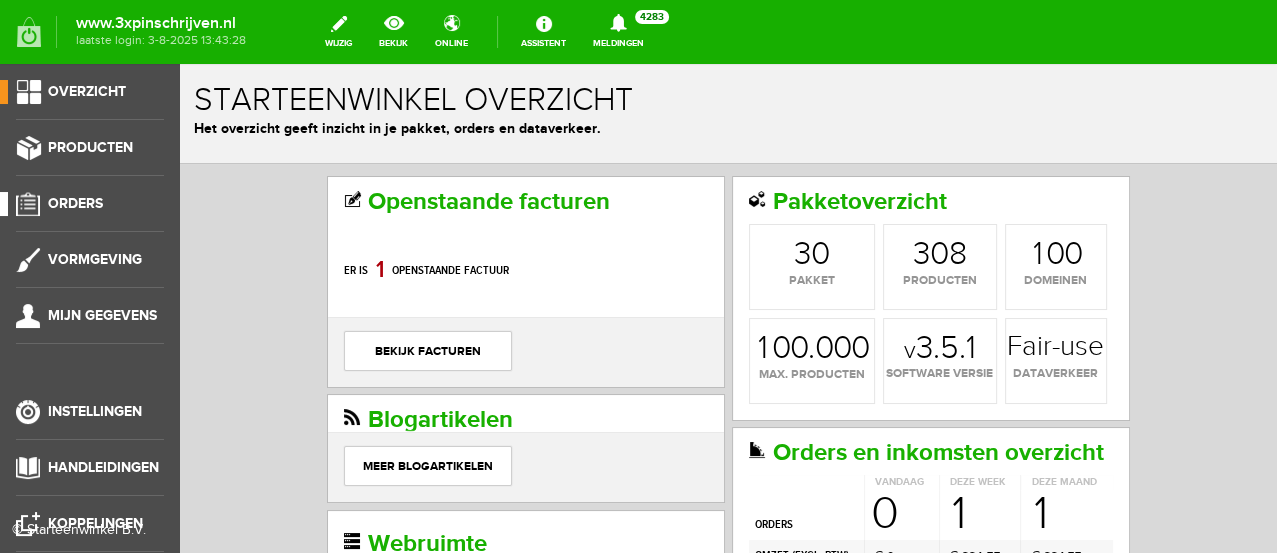 click on "Orders" at bounding box center [75, 203] 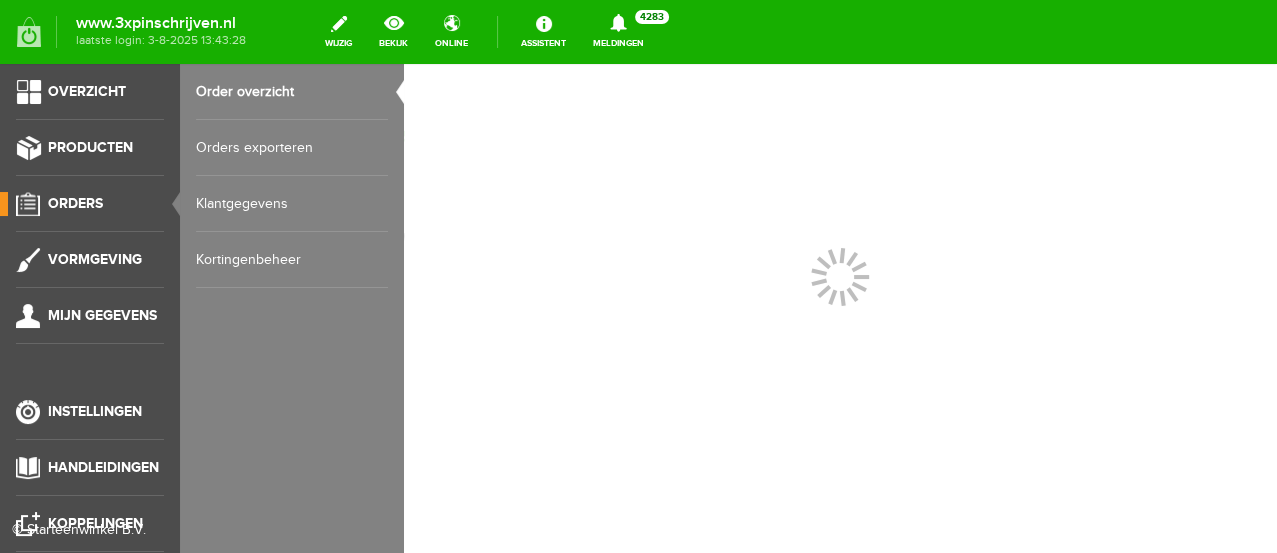 scroll, scrollTop: 0, scrollLeft: 0, axis: both 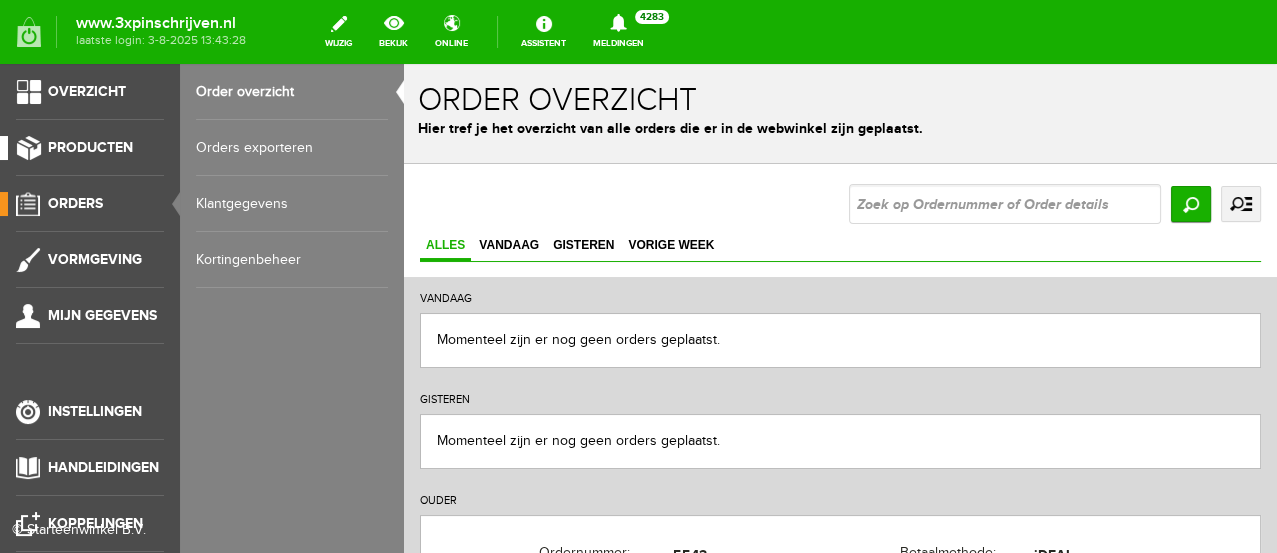 click on "Producten" at bounding box center [90, 147] 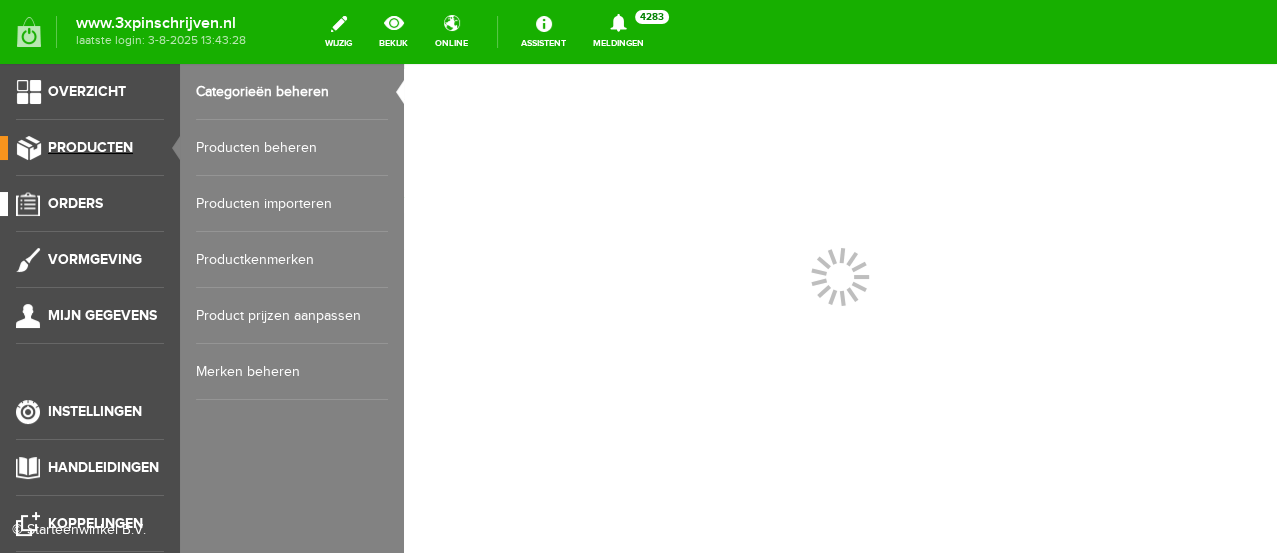 scroll, scrollTop: 0, scrollLeft: 0, axis: both 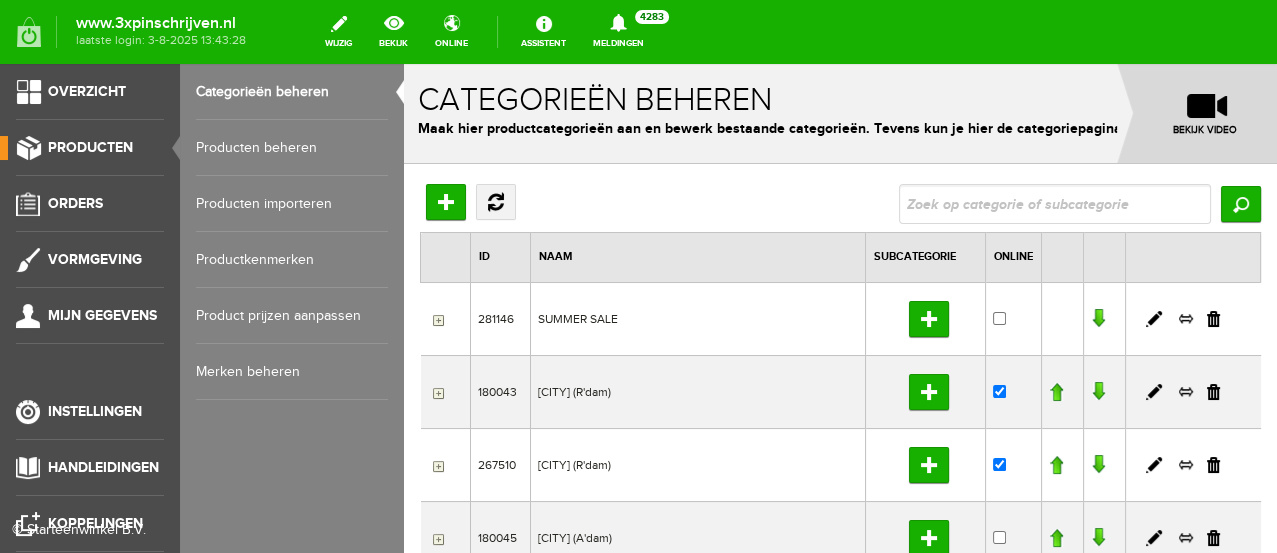 click on "Producten beheren" at bounding box center (292, 148) 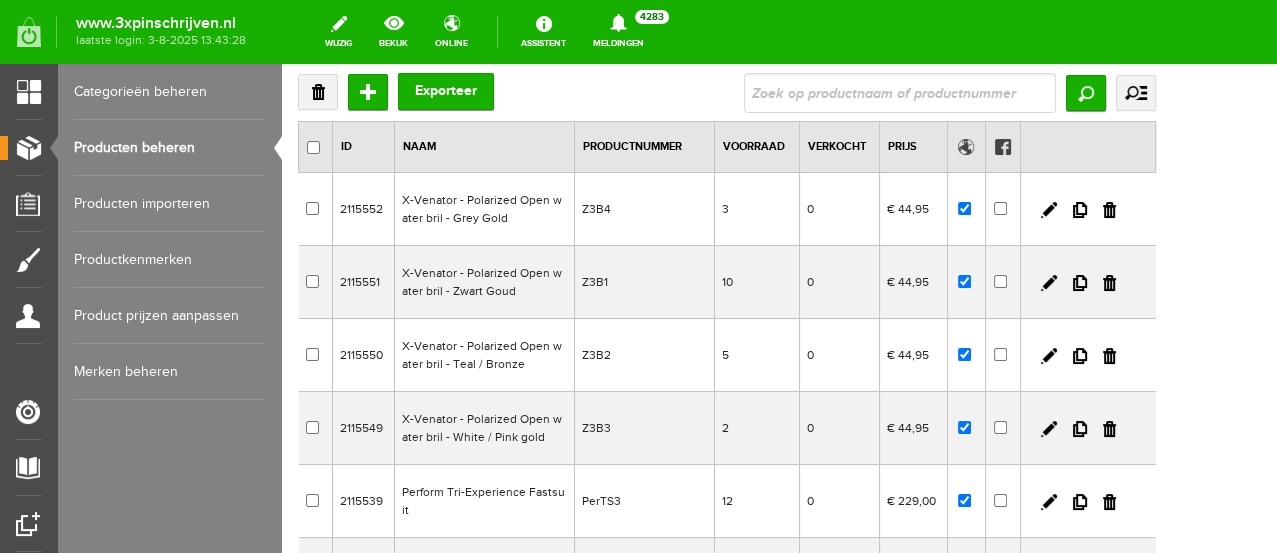 scroll, scrollTop: 222, scrollLeft: 0, axis: vertical 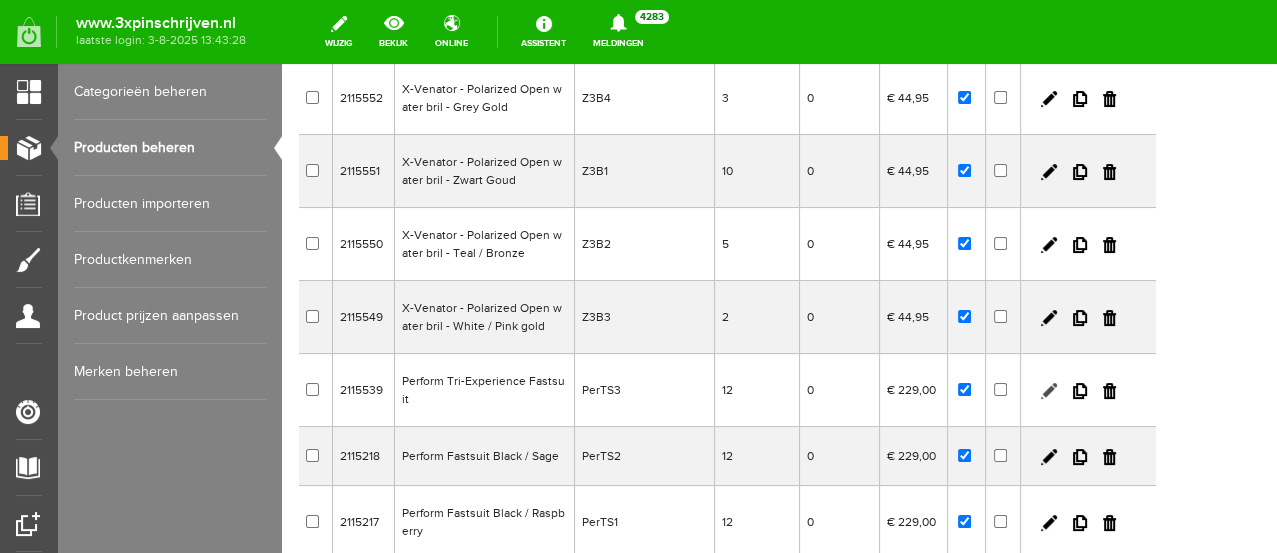 click at bounding box center (1049, 391) 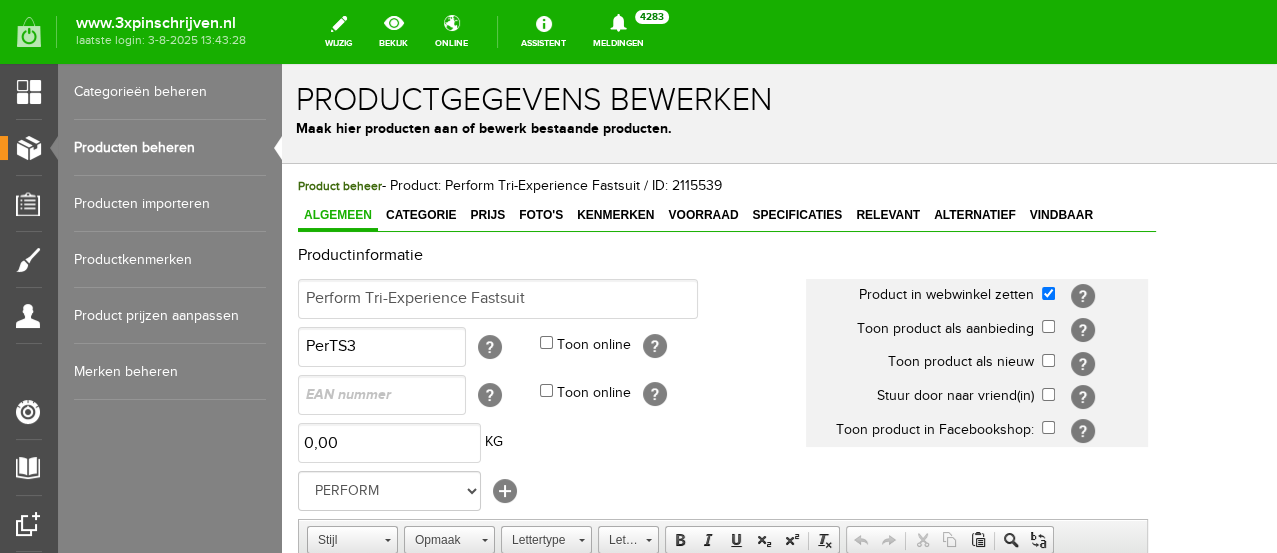 scroll, scrollTop: 0, scrollLeft: 0, axis: both 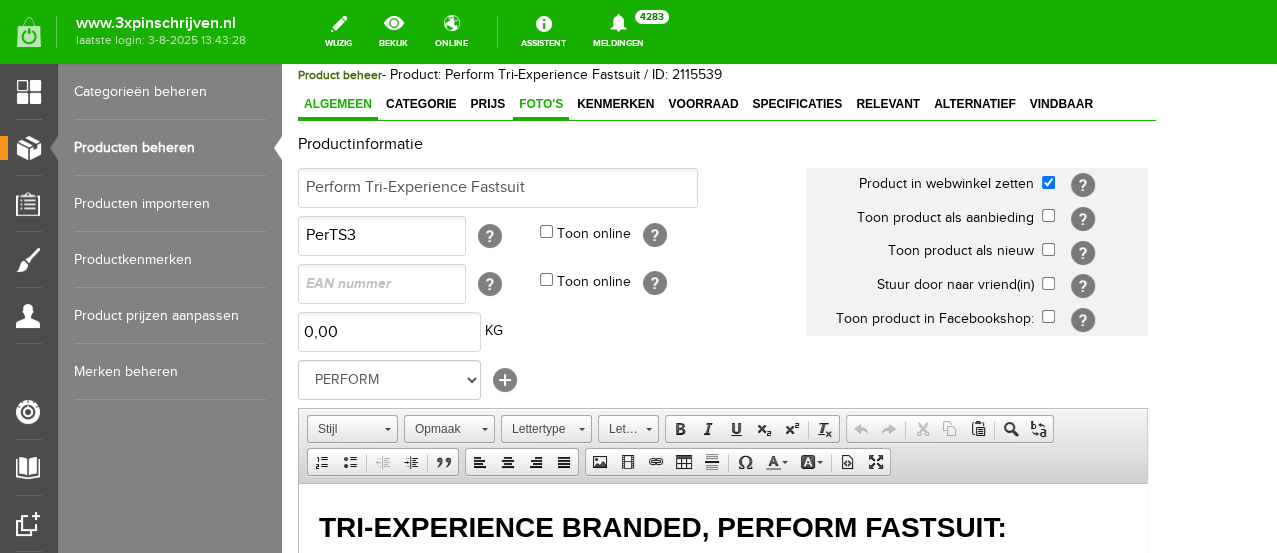 click on "Foto's" at bounding box center (541, 104) 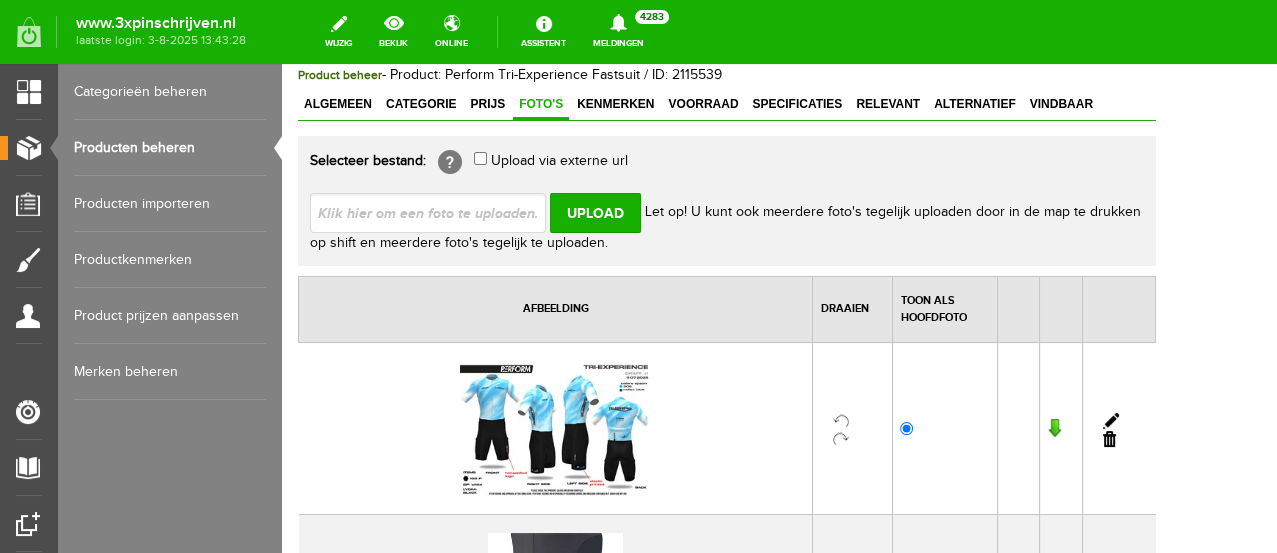 click at bounding box center (436, 212) 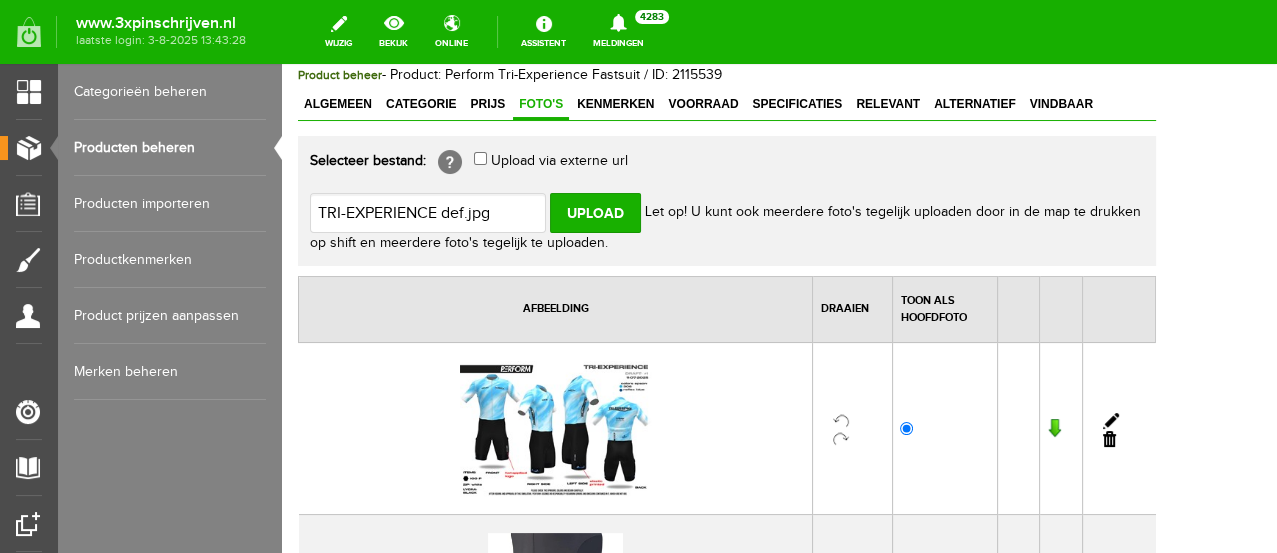 click at bounding box center (436, 212) 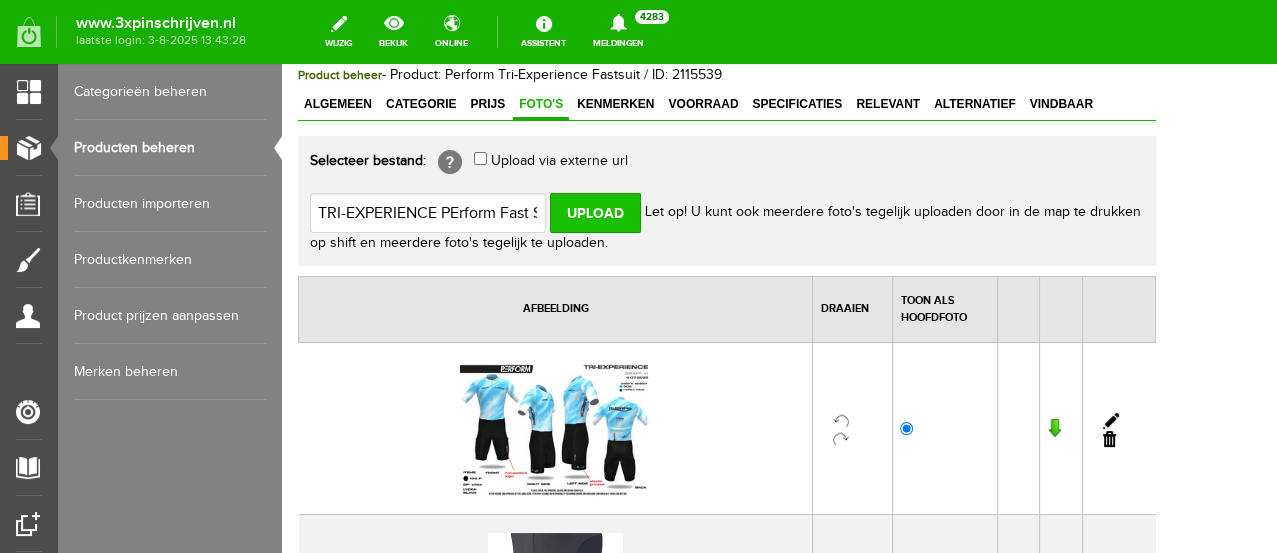 click on "Upload" at bounding box center (595, 213) 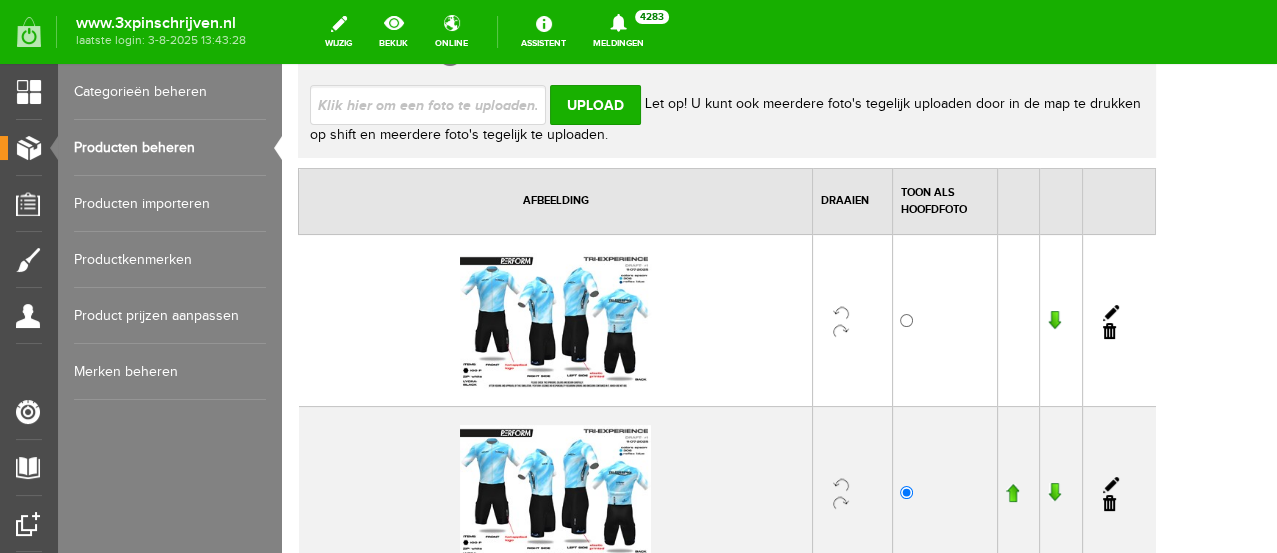 scroll, scrollTop: 222, scrollLeft: 0, axis: vertical 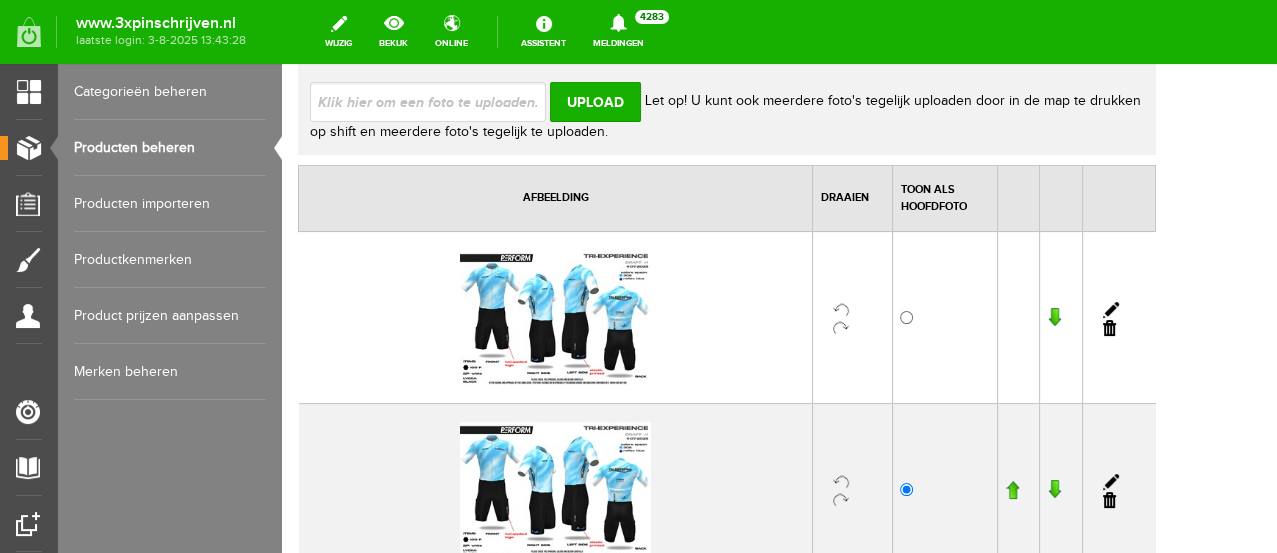 click at bounding box center (1109, 500) 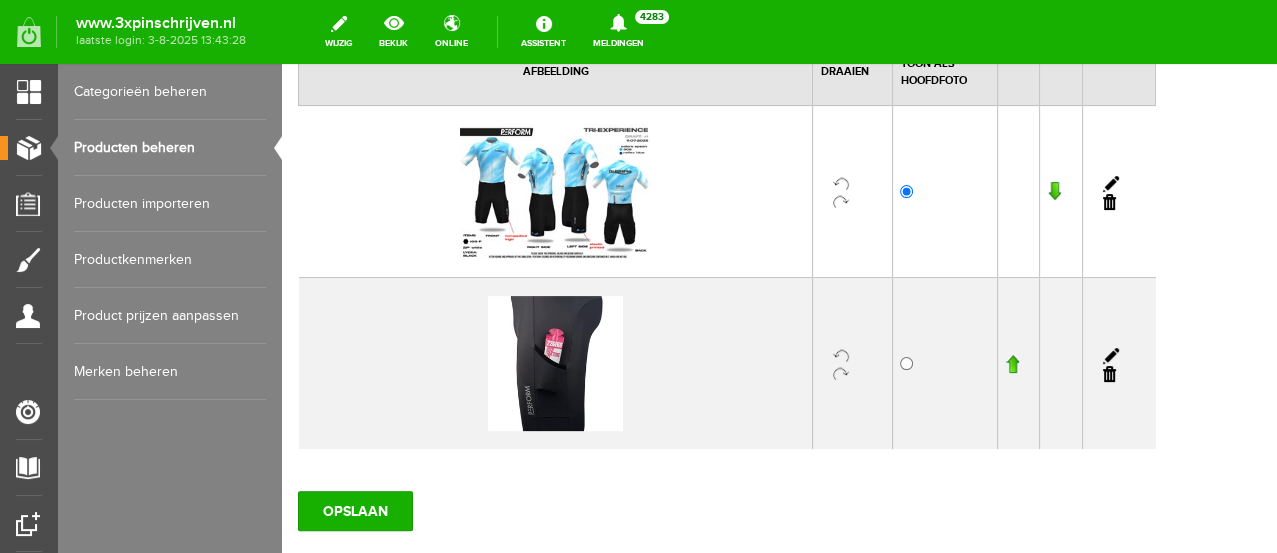 scroll, scrollTop: 471, scrollLeft: 0, axis: vertical 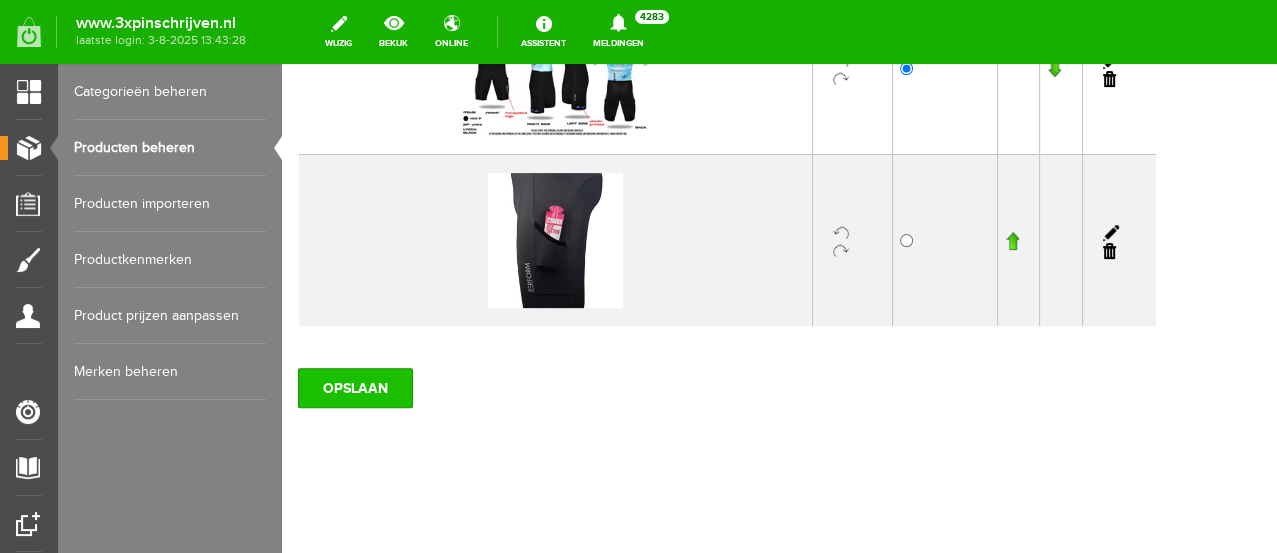 click on "OPSLAAN" at bounding box center (355, 388) 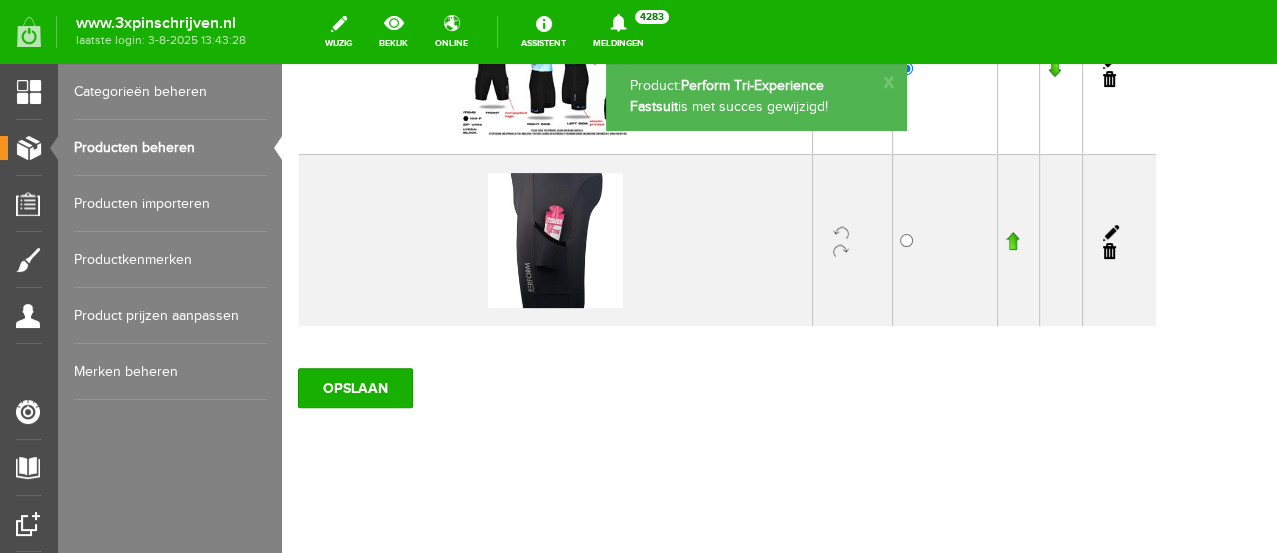 scroll, scrollTop: 0, scrollLeft: 0, axis: both 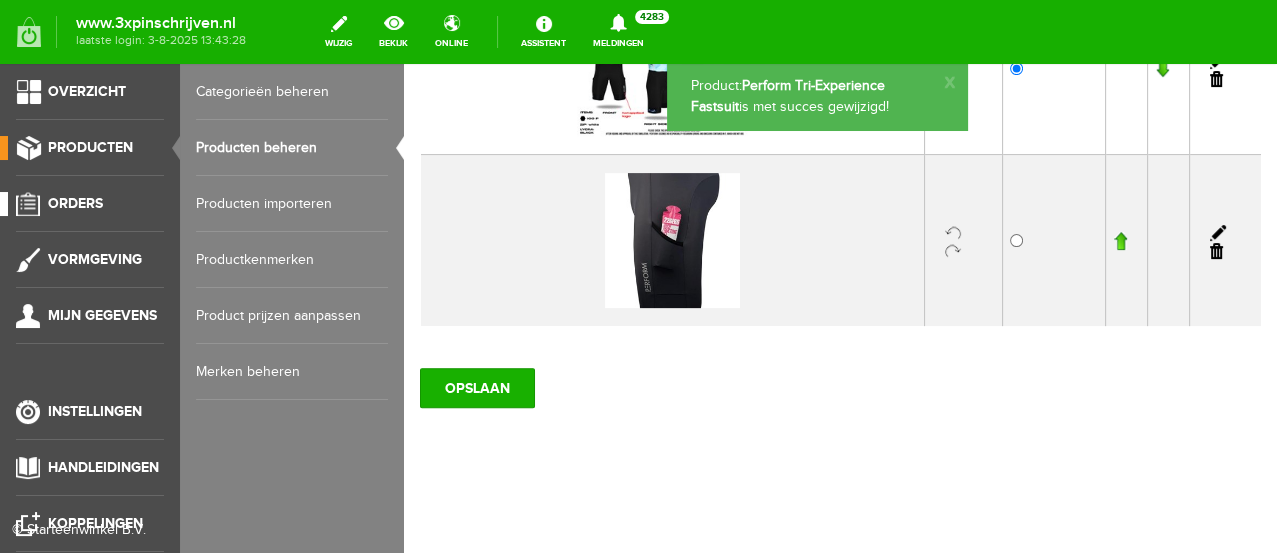 click on "Orders" at bounding box center (75, 203) 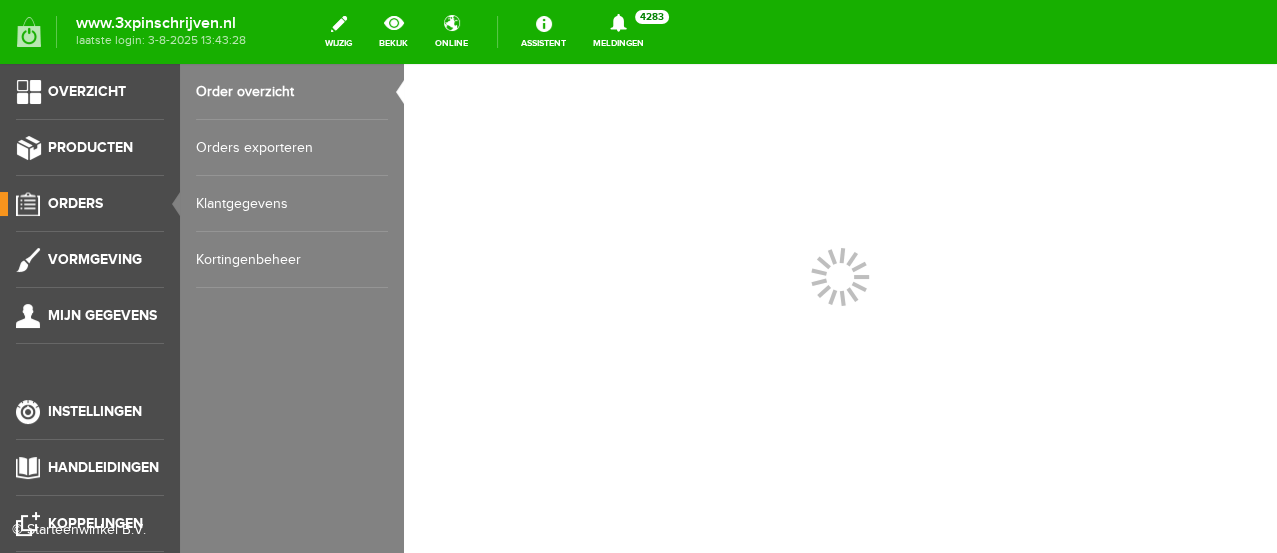 scroll, scrollTop: 0, scrollLeft: 0, axis: both 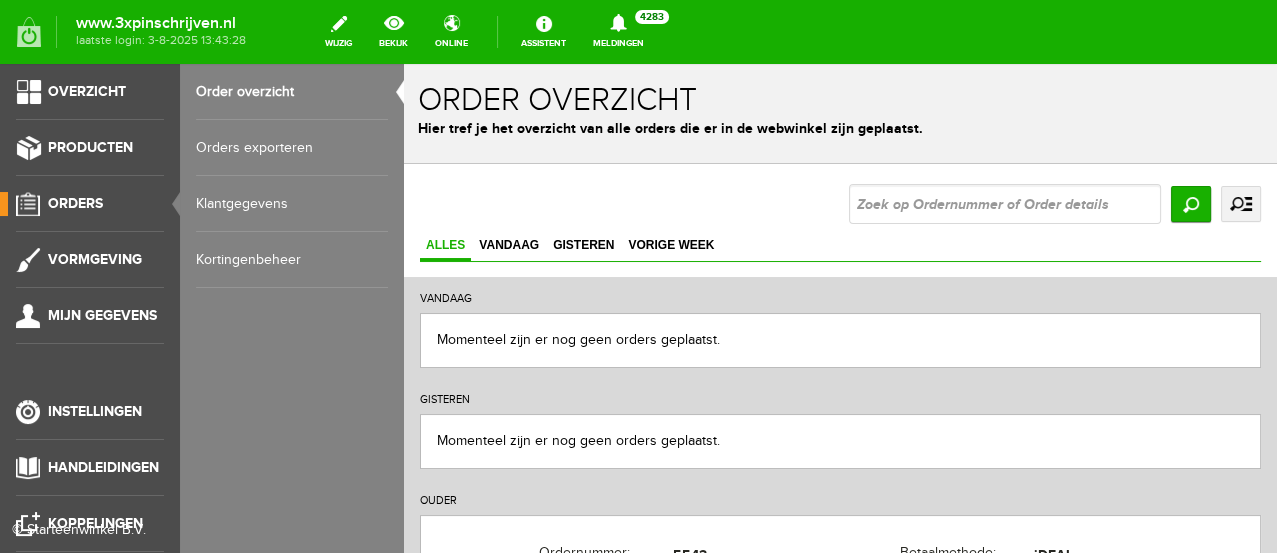 click on "Kortingenbeheer" at bounding box center [292, 260] 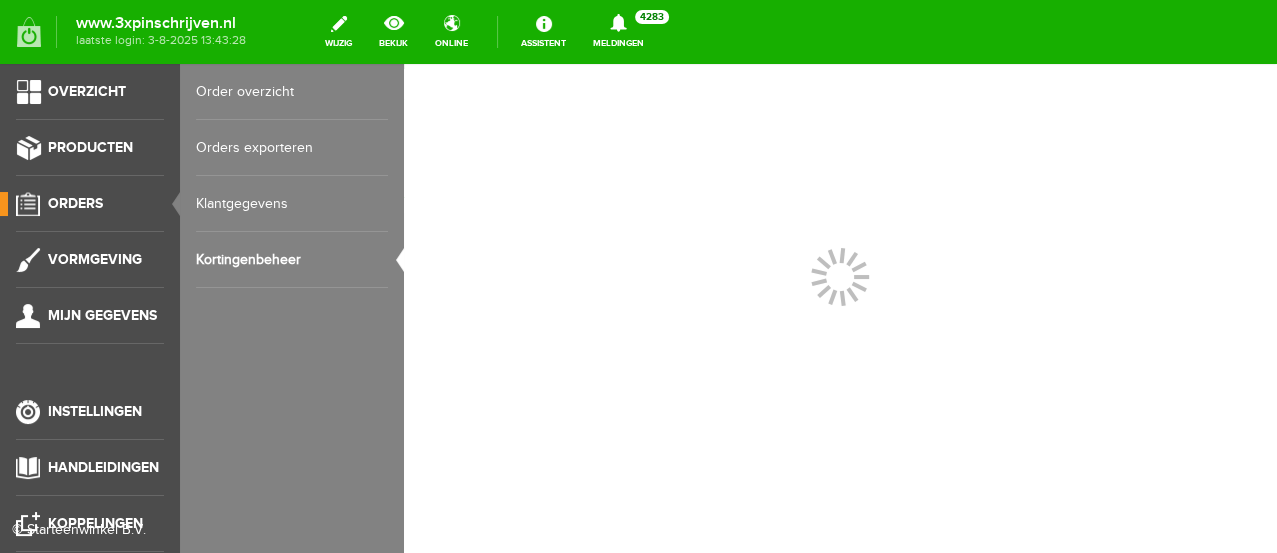 scroll, scrollTop: 0, scrollLeft: 0, axis: both 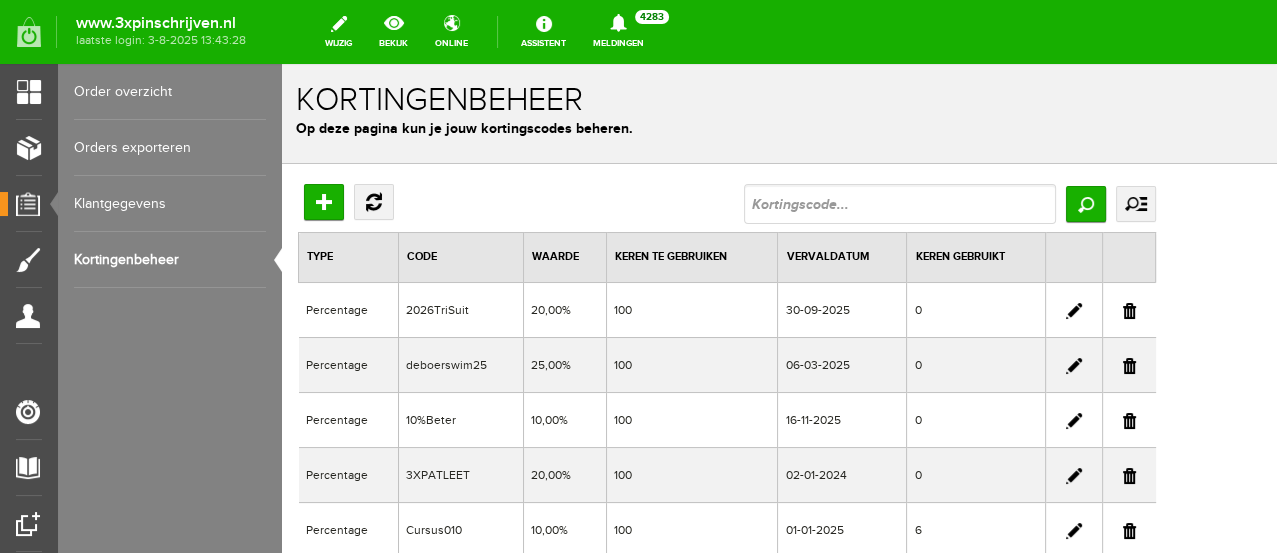 click at bounding box center [1074, 311] 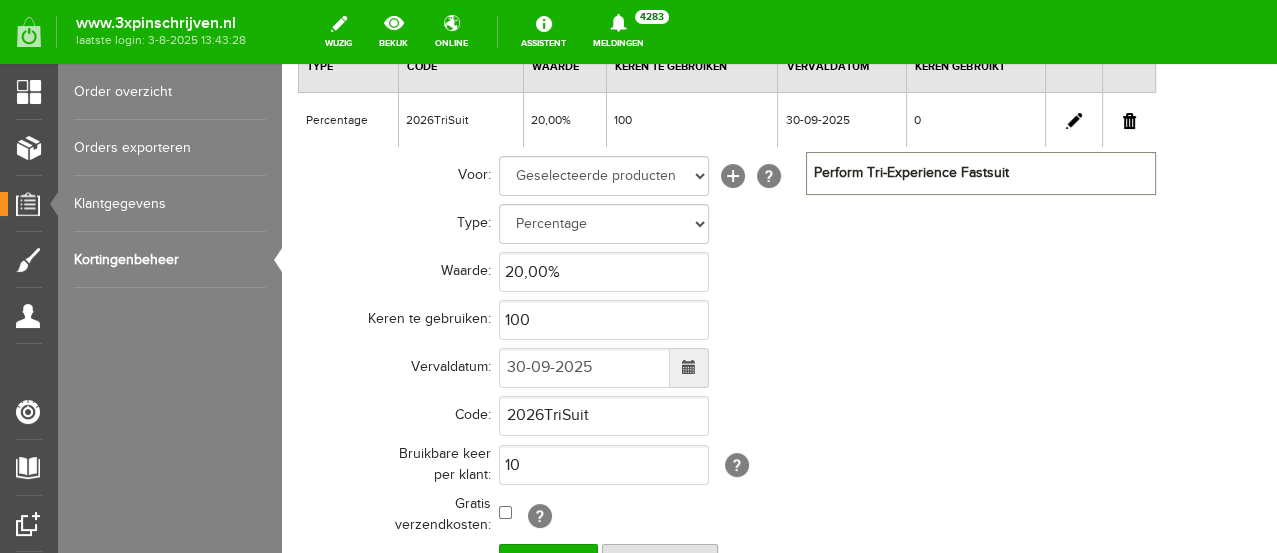 scroll, scrollTop: 222, scrollLeft: 0, axis: vertical 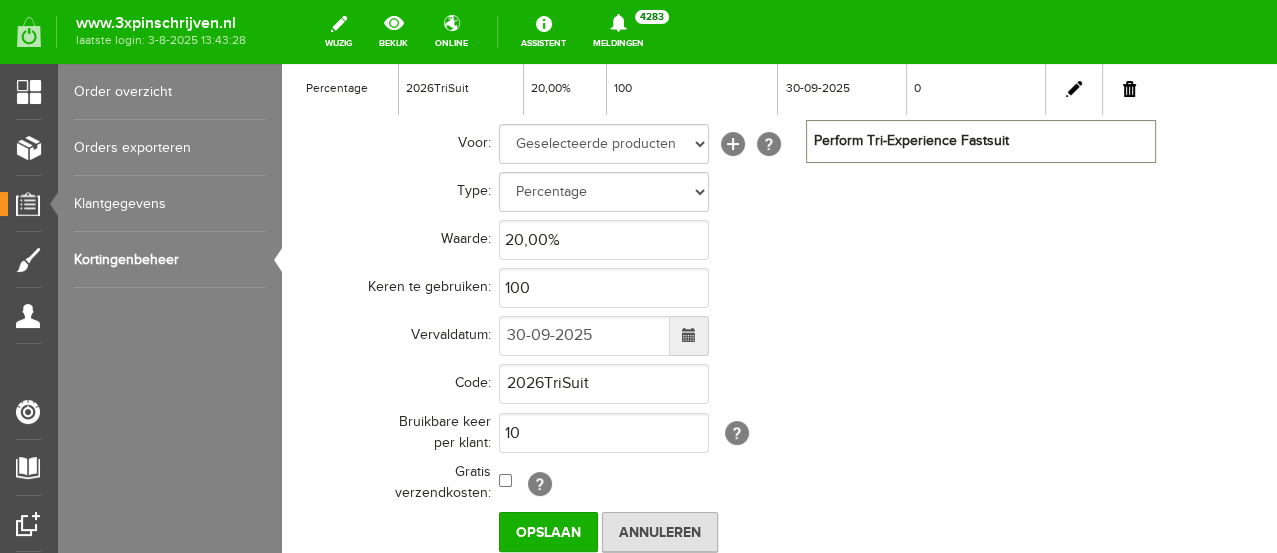 click at bounding box center (689, 336) 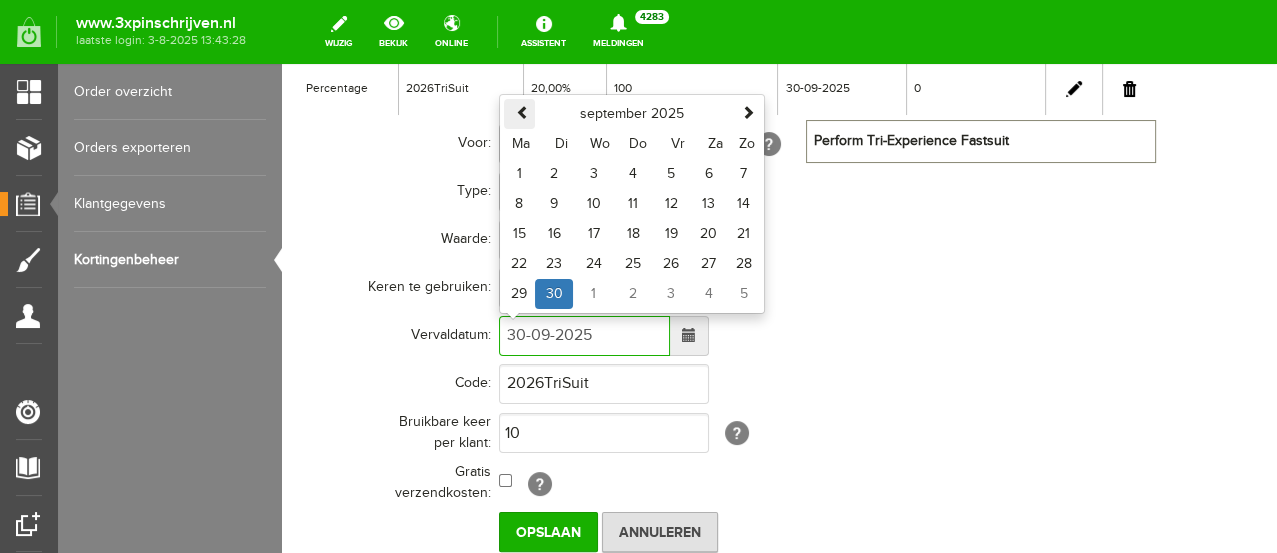 click at bounding box center [520, 114] 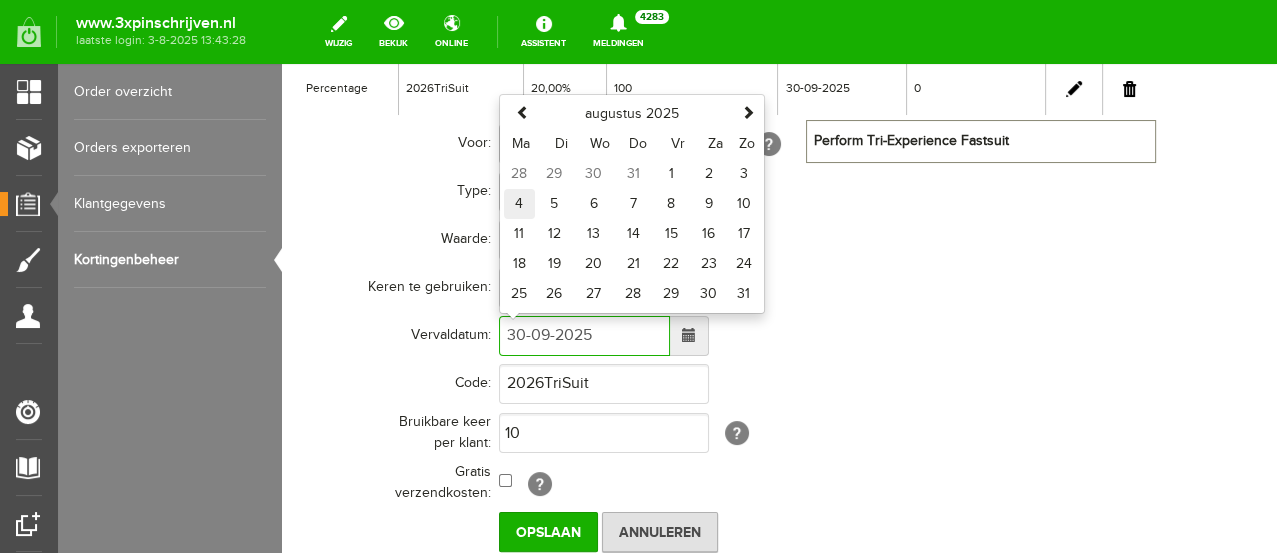 click on "4" at bounding box center (520, 204) 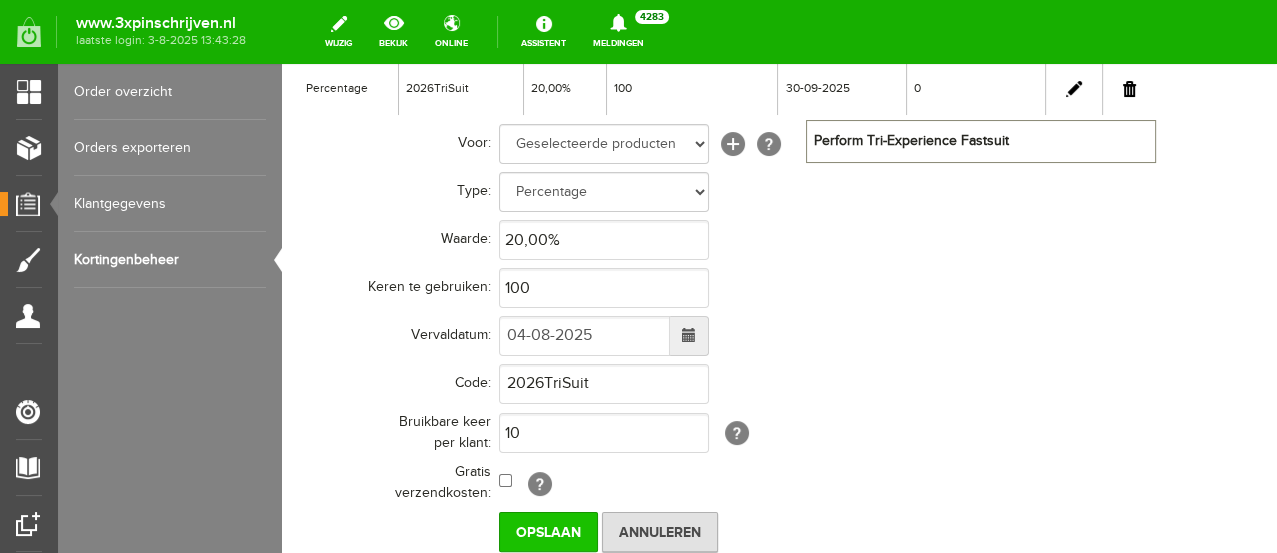 click on "Opslaan" at bounding box center (548, 532) 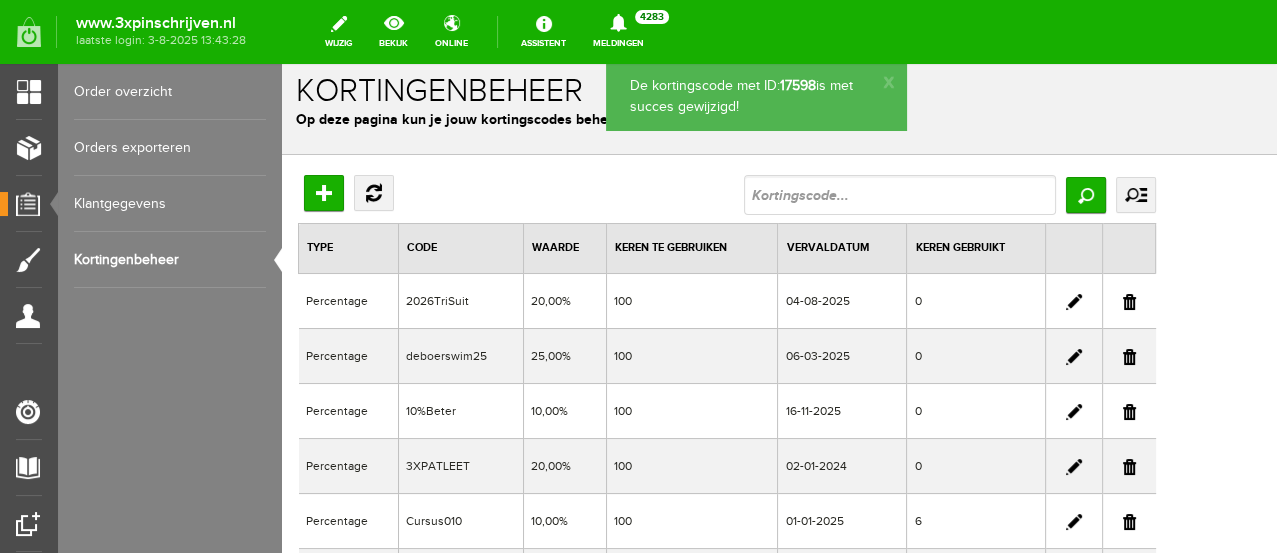 scroll, scrollTop: 0, scrollLeft: 0, axis: both 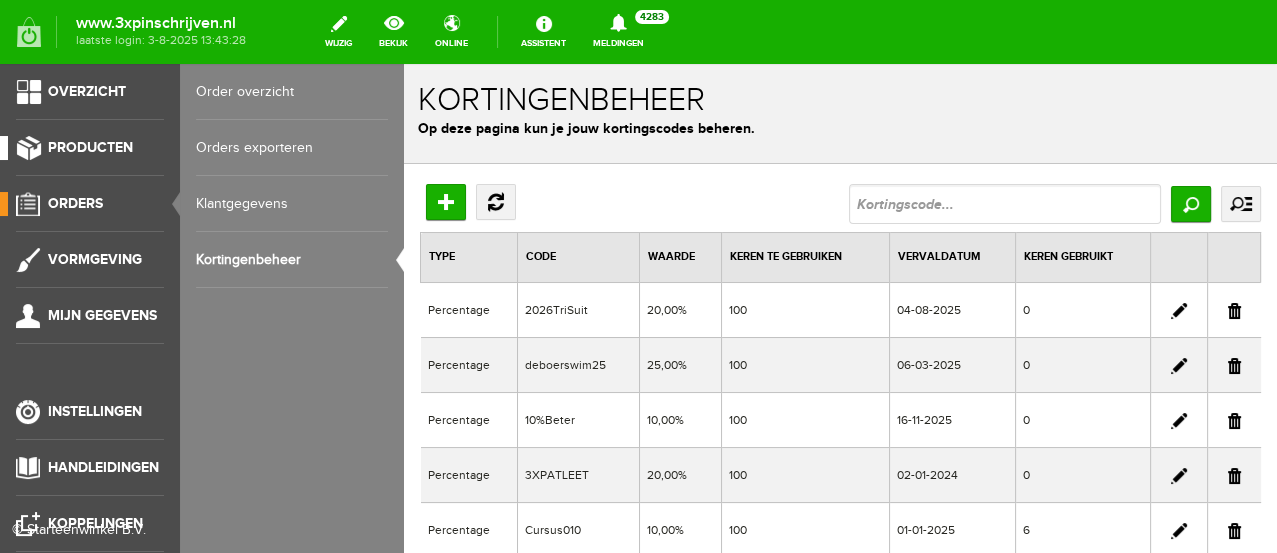 click on "Producten" at bounding box center [90, 147] 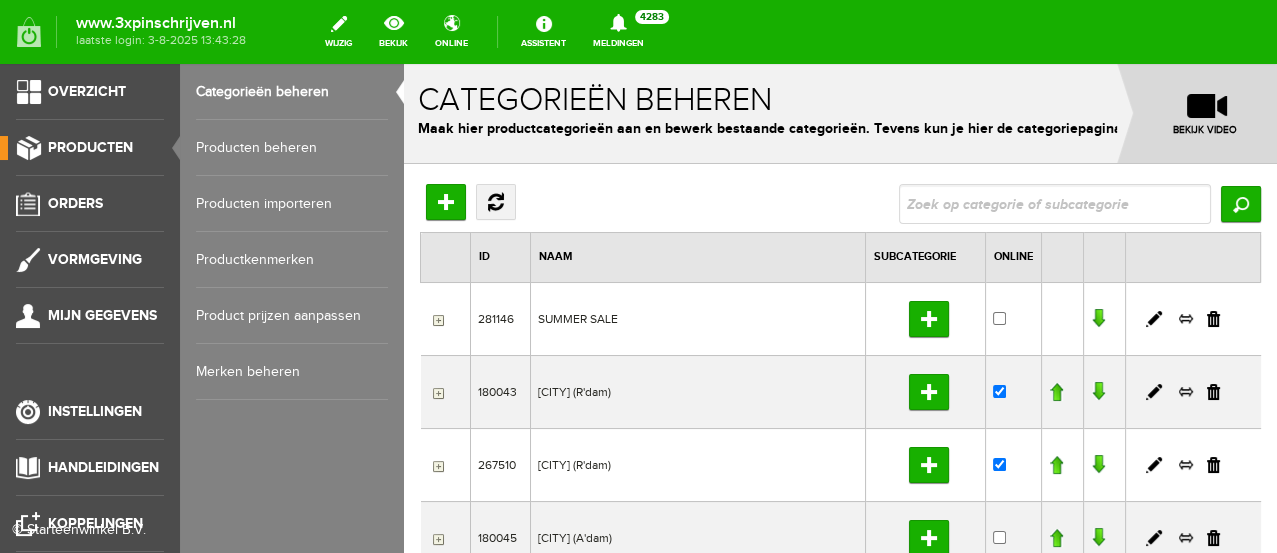 scroll, scrollTop: 0, scrollLeft: 0, axis: both 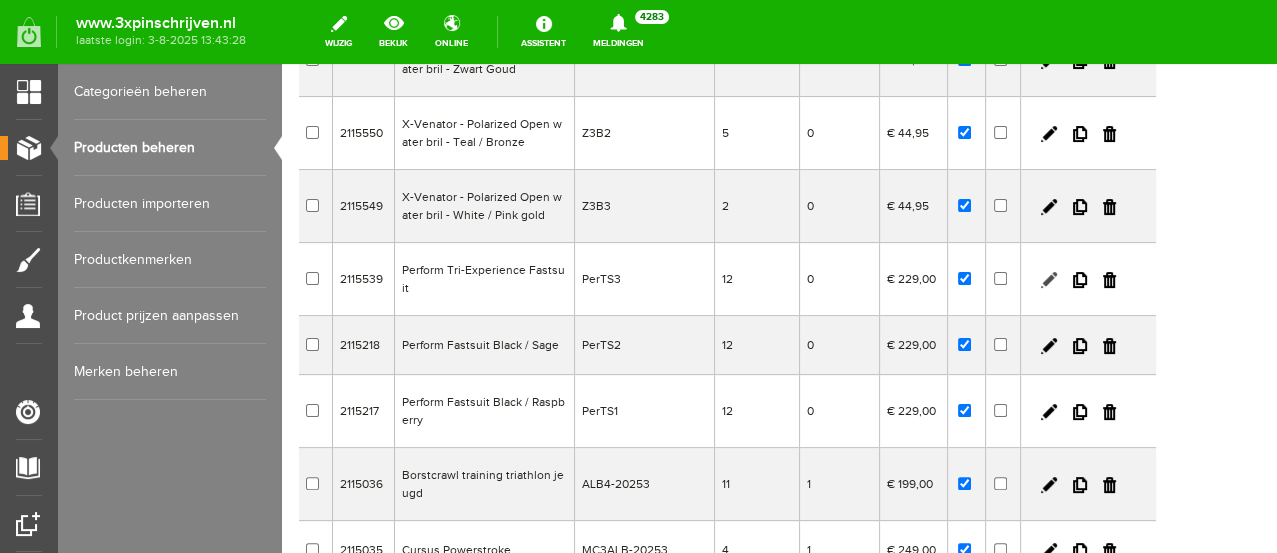click at bounding box center (1049, 280) 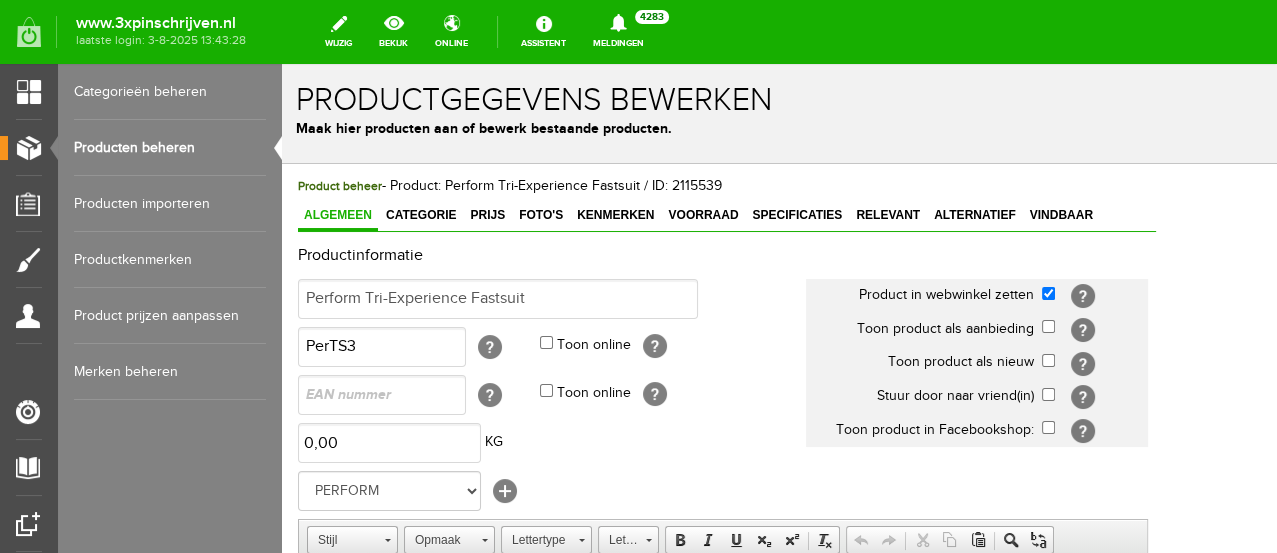 scroll, scrollTop: 0, scrollLeft: 0, axis: both 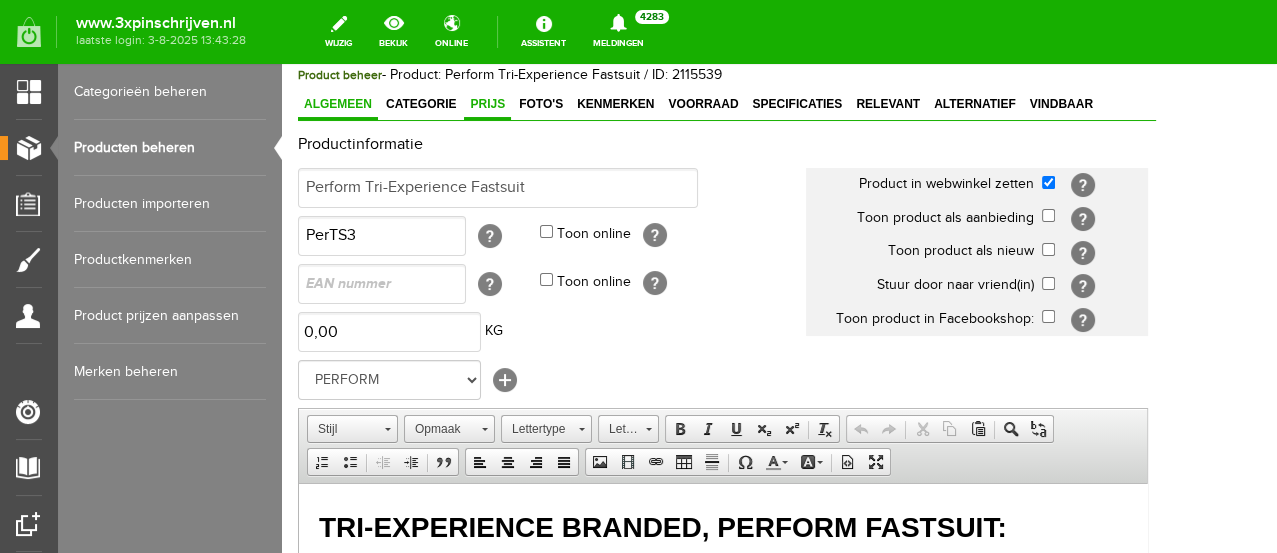 click on "Prijs" at bounding box center [487, 105] 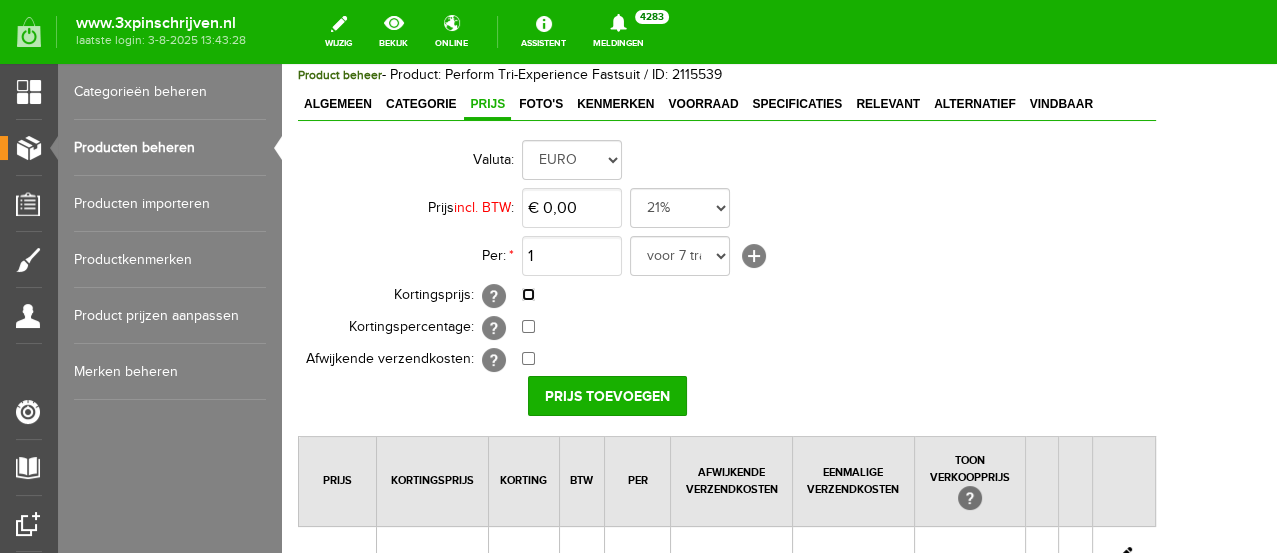 click at bounding box center [528, 294] 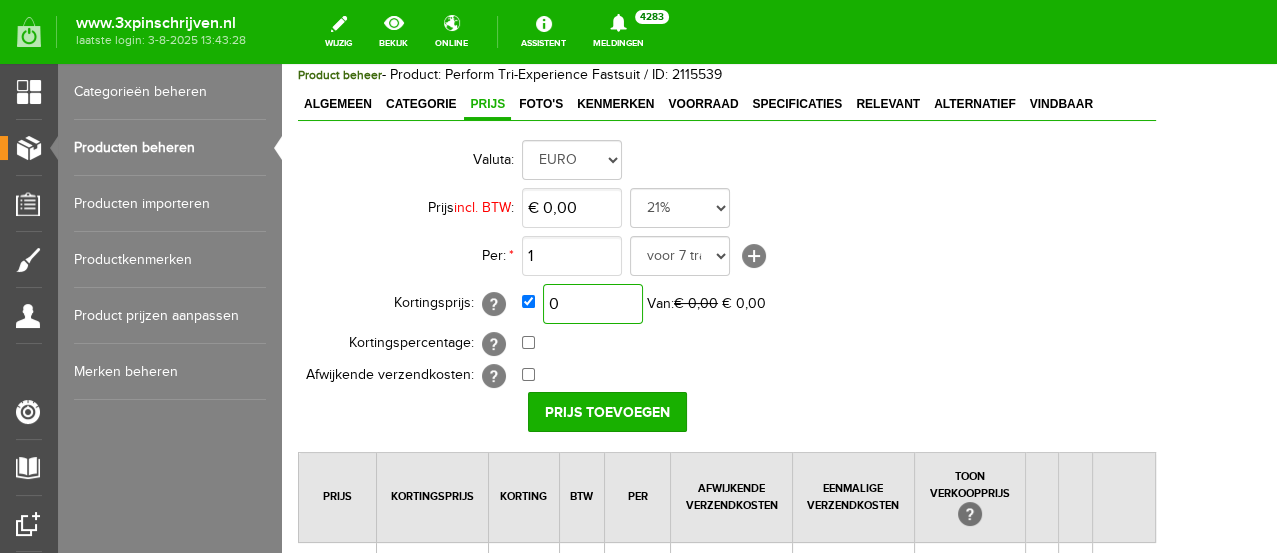click on "0" at bounding box center [593, 304] 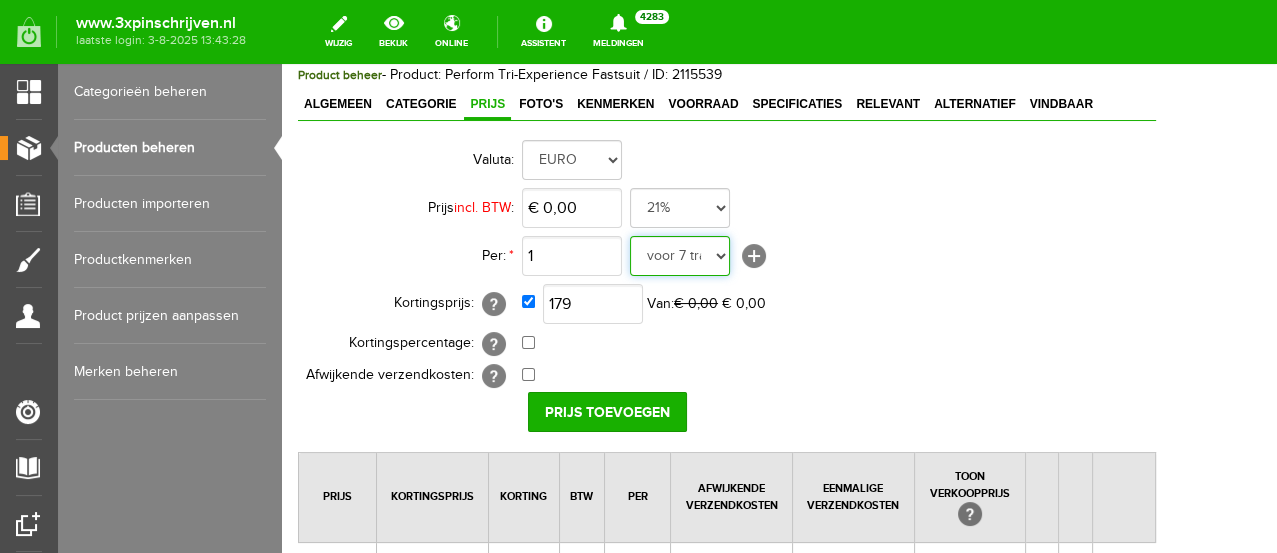 type on "€ 179,00" 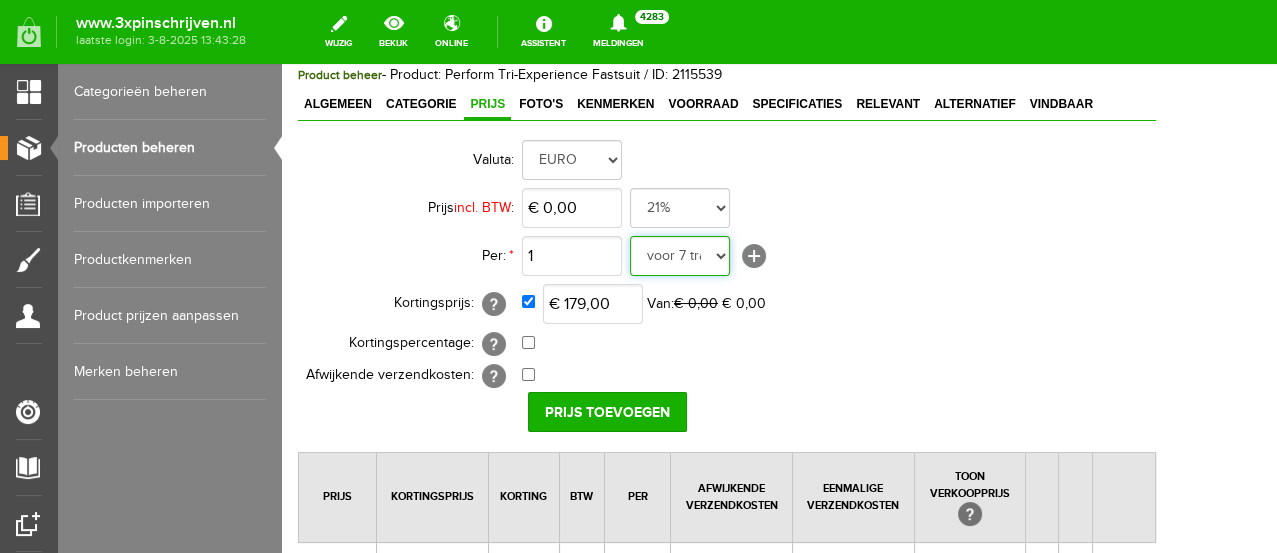 click on "– UPF 50+ bescherming tijdens zonnige triathlons" at bounding box center (680, 256) 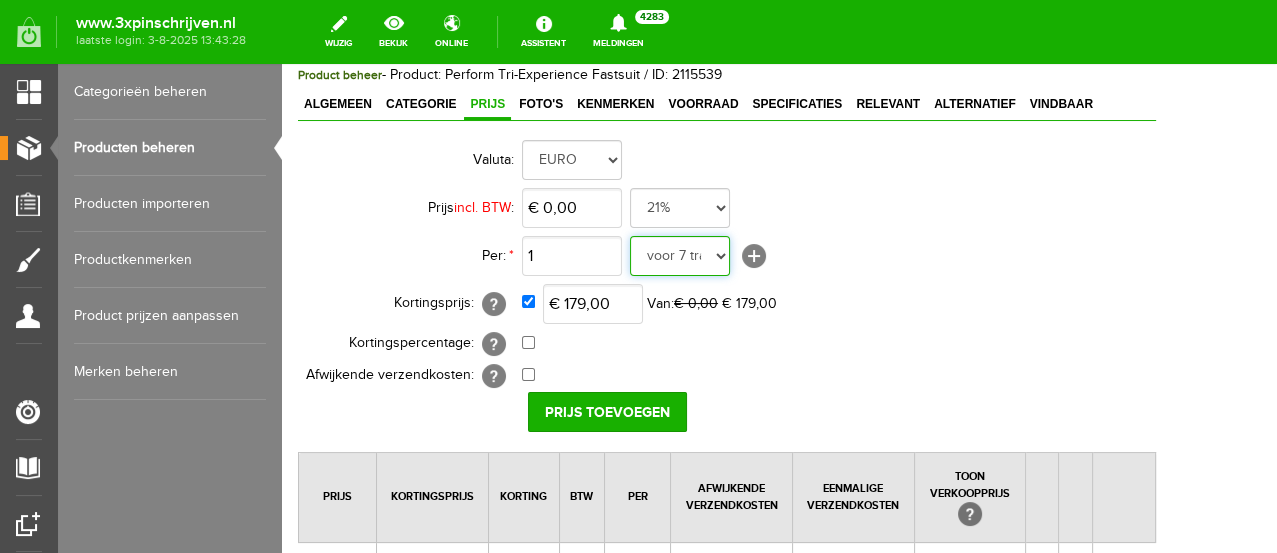 select on "20293" 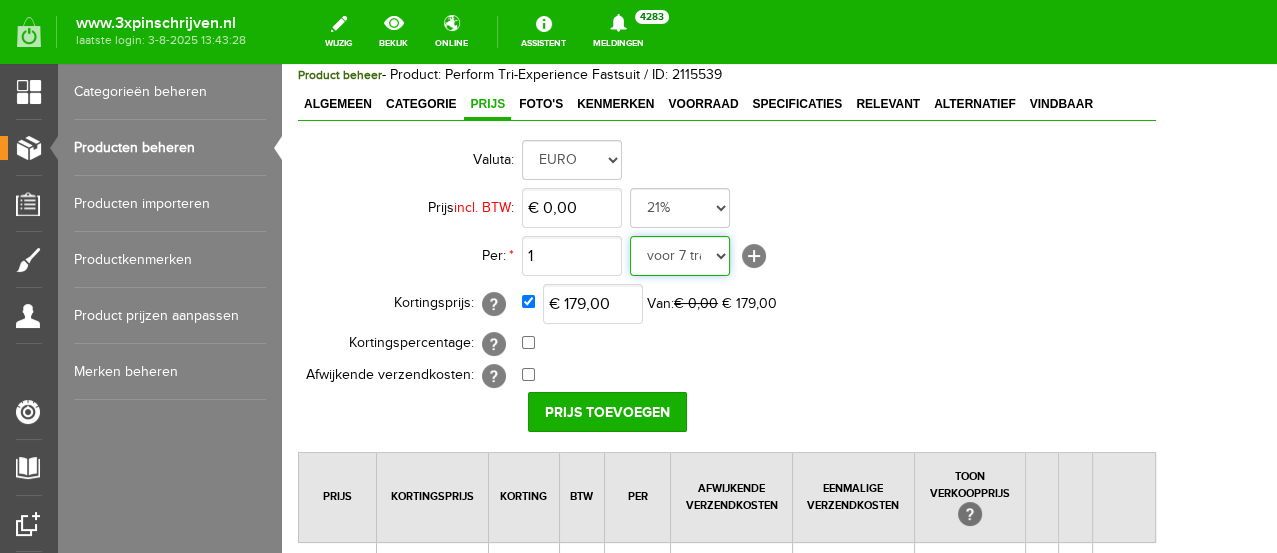 click on "– UPF 50+ bescherming tijdens zonnige triathlons" at bounding box center (680, 256) 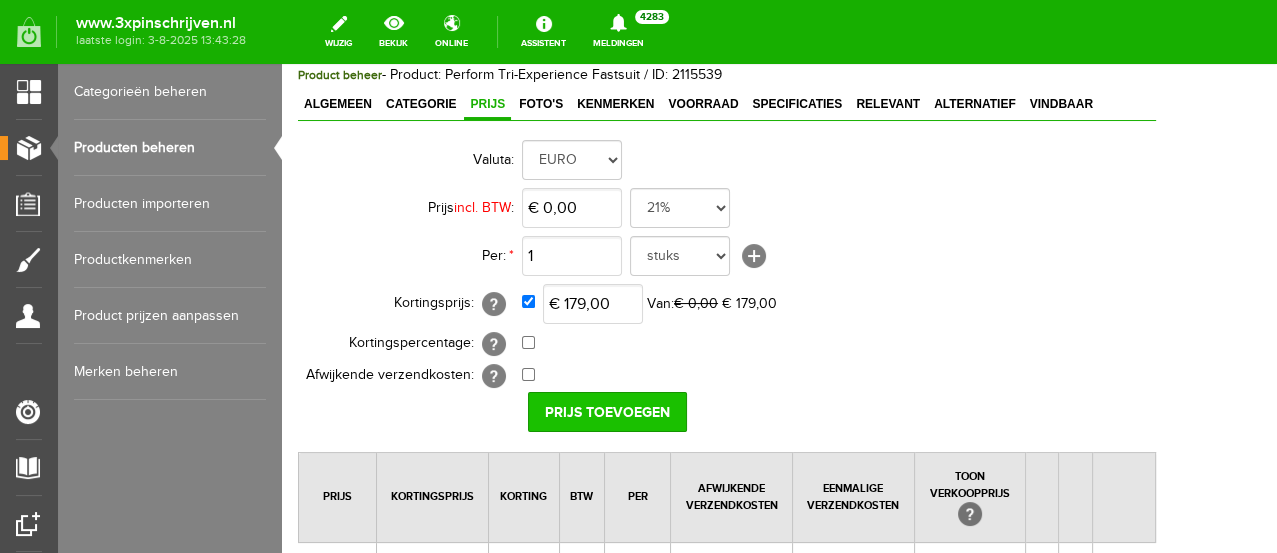 click on "Prijs toevoegen" at bounding box center [607, 412] 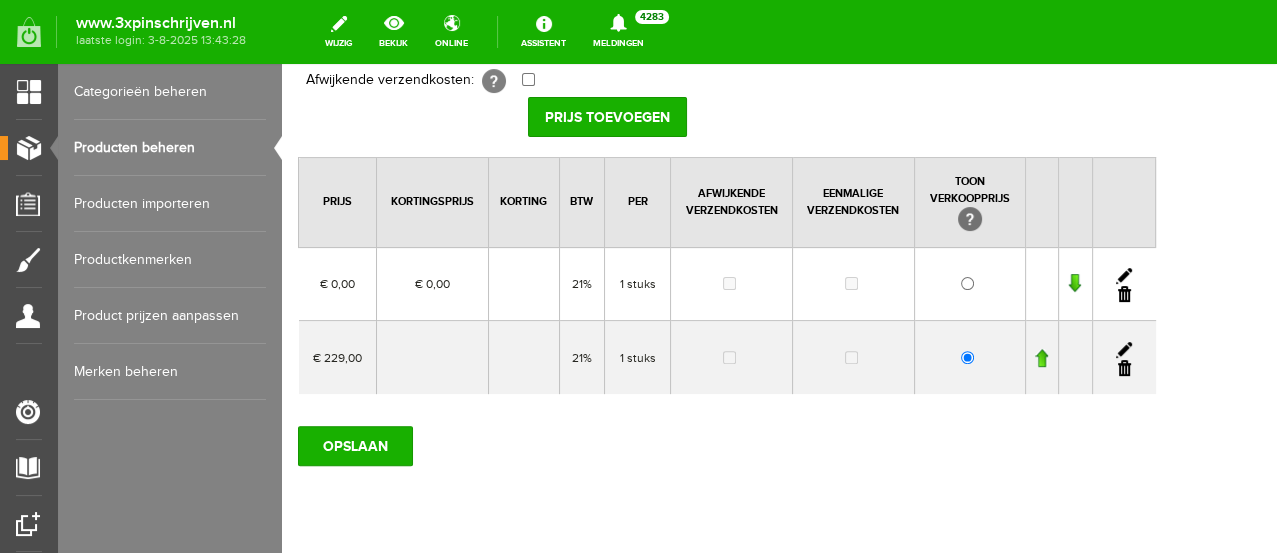 scroll, scrollTop: 444, scrollLeft: 0, axis: vertical 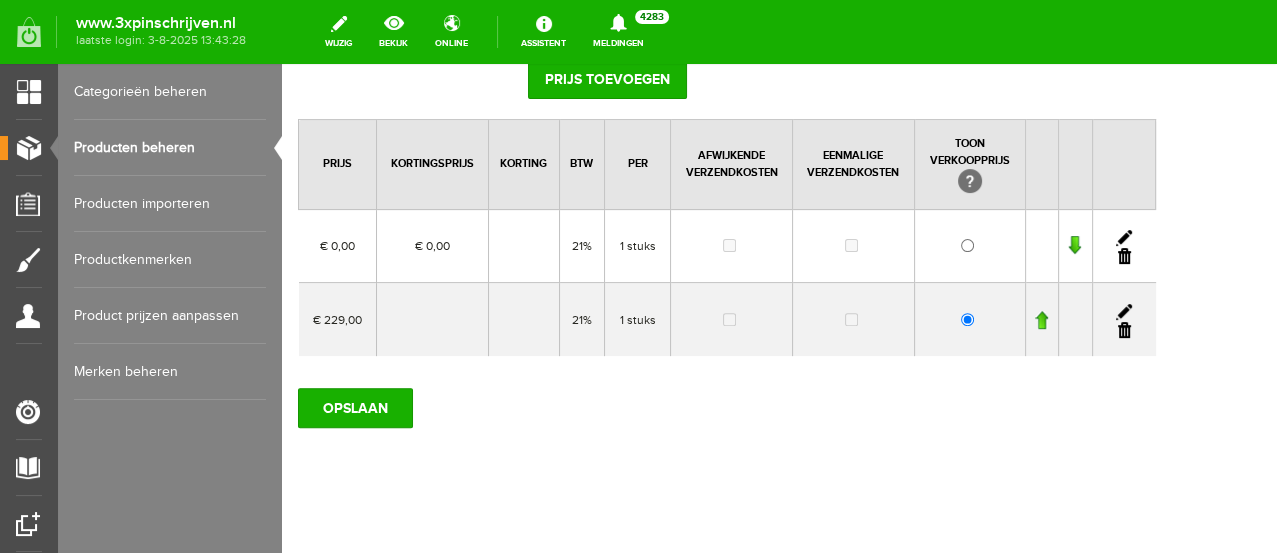 click at bounding box center (1124, 312) 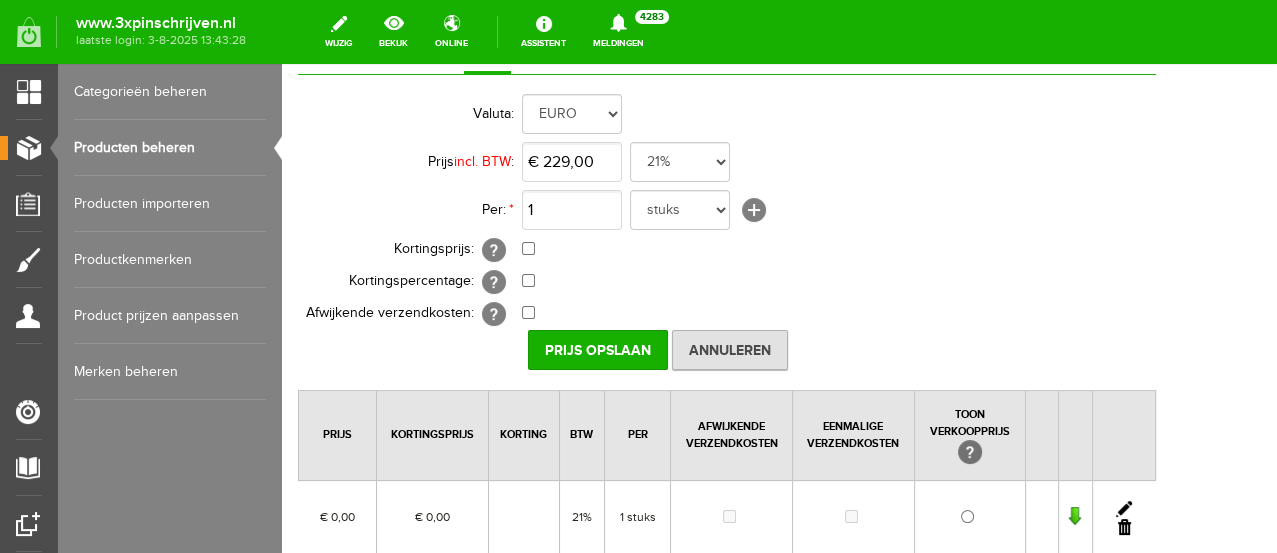 scroll, scrollTop: 111, scrollLeft: 0, axis: vertical 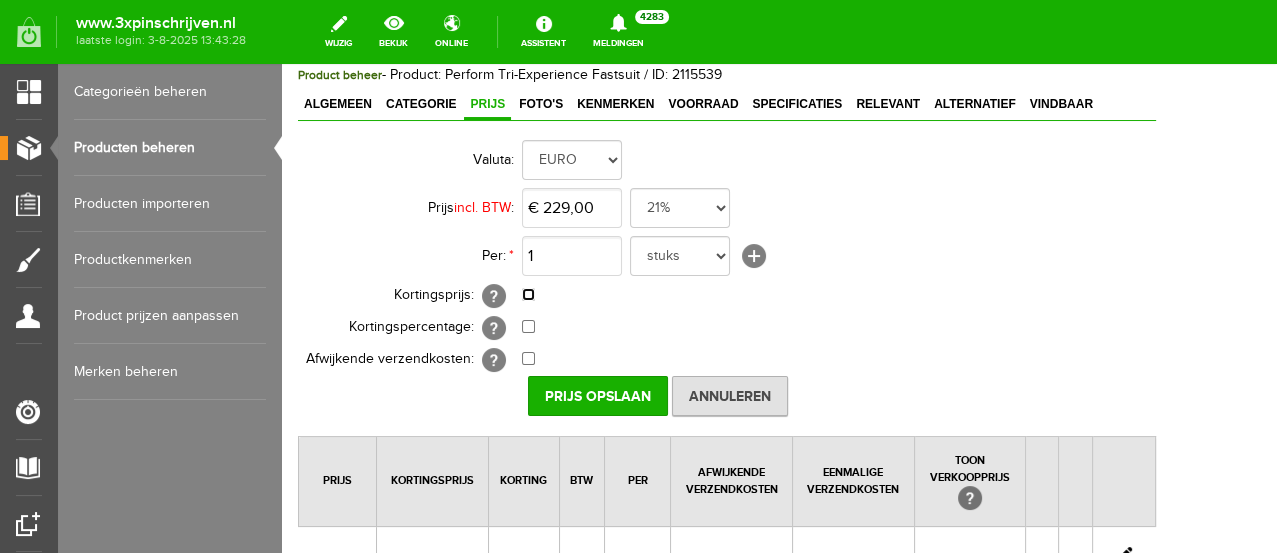 click at bounding box center [528, 294] 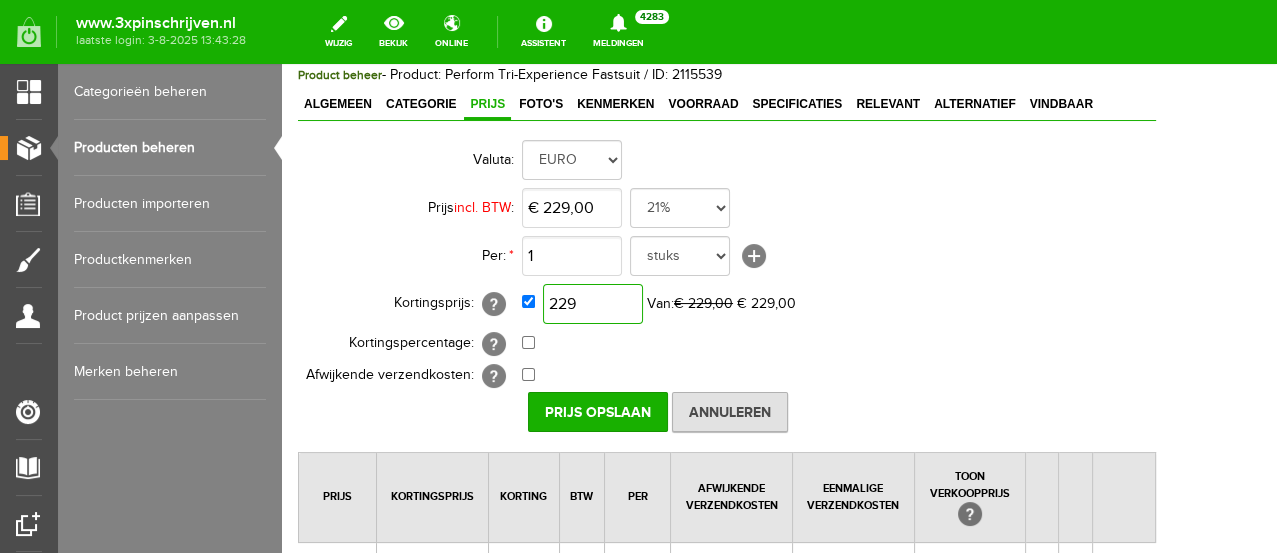 click on "229" at bounding box center [593, 304] 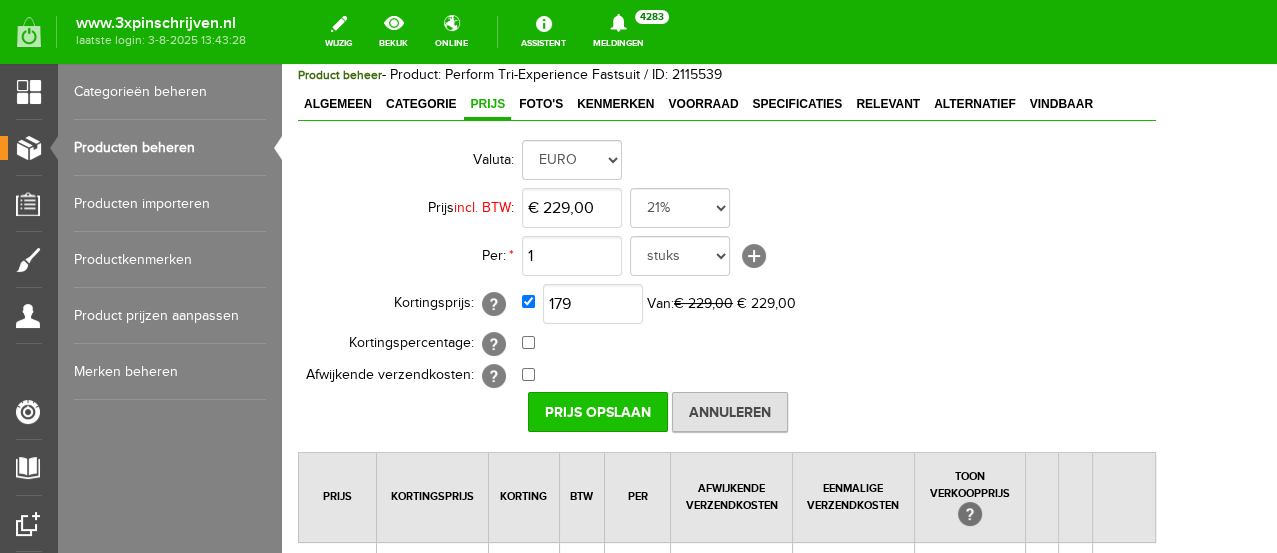 type on "€ 179,00" 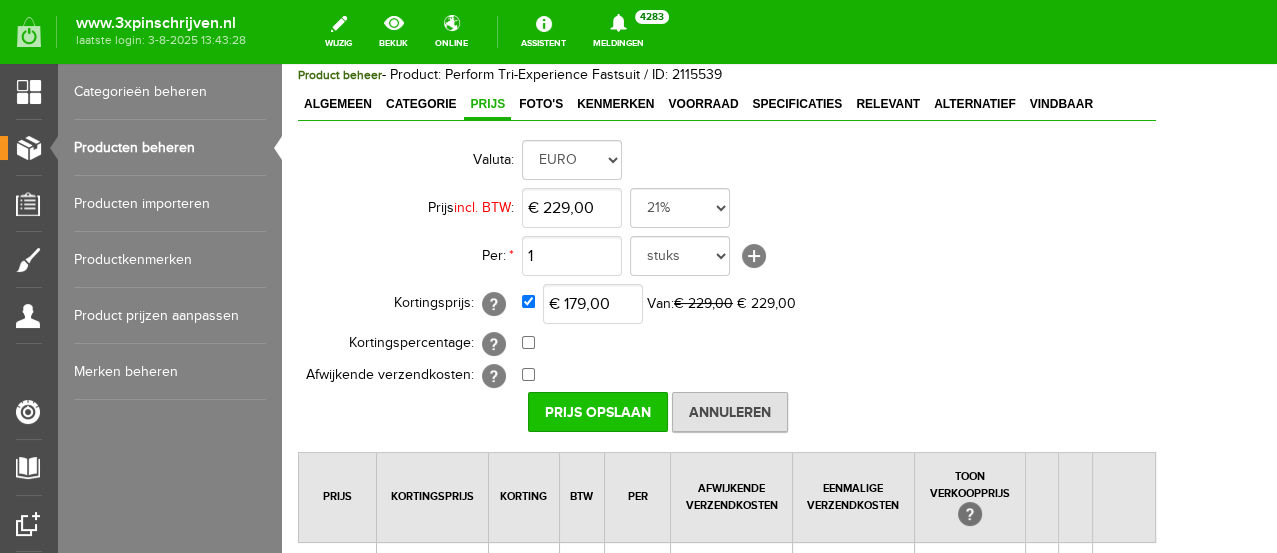 click on "Prijs Opslaan" at bounding box center [598, 412] 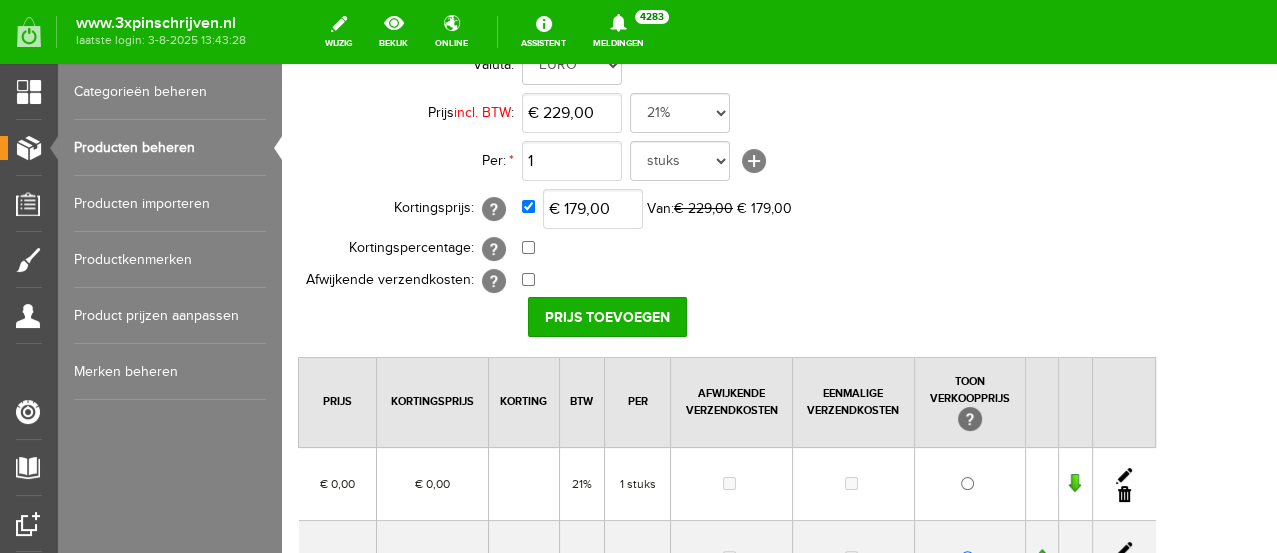 scroll, scrollTop: 333, scrollLeft: 0, axis: vertical 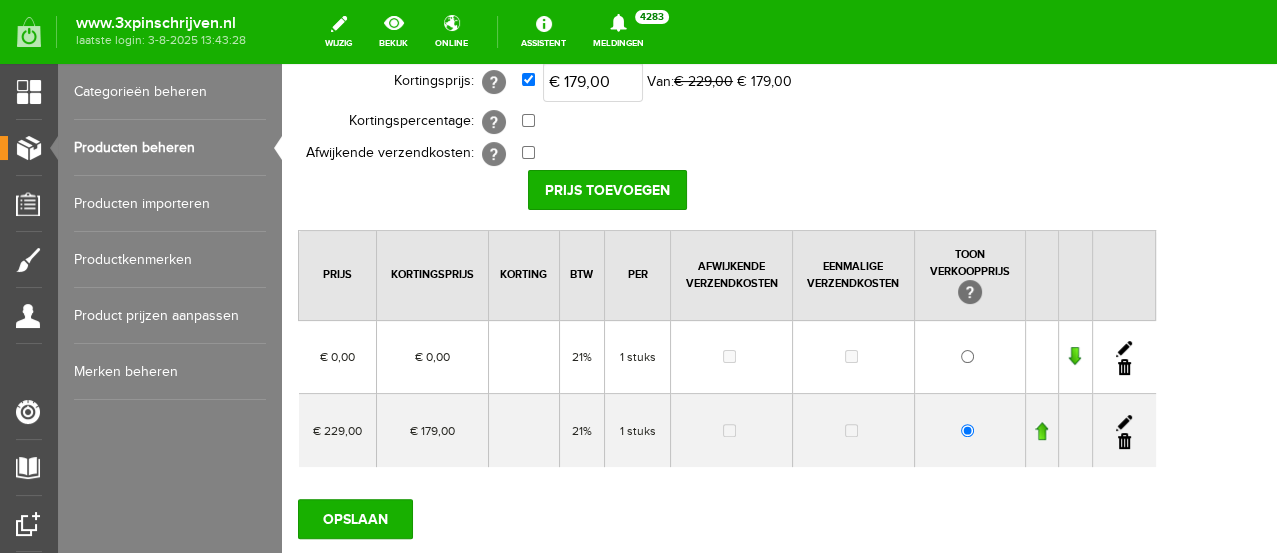 click at bounding box center [1123, 357] 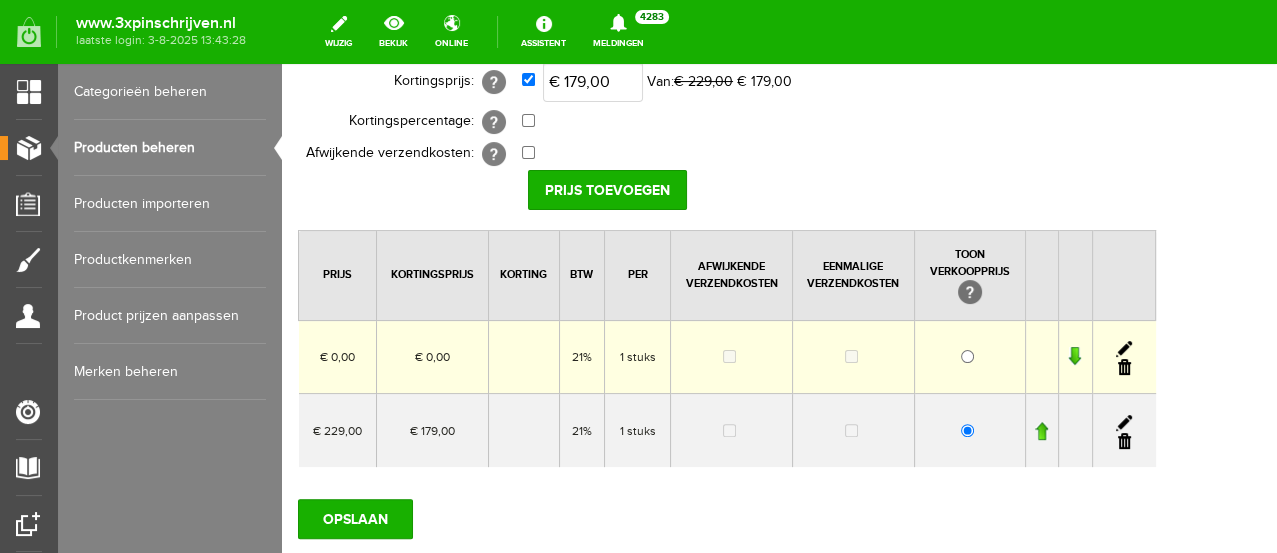 click at bounding box center [1124, 367] 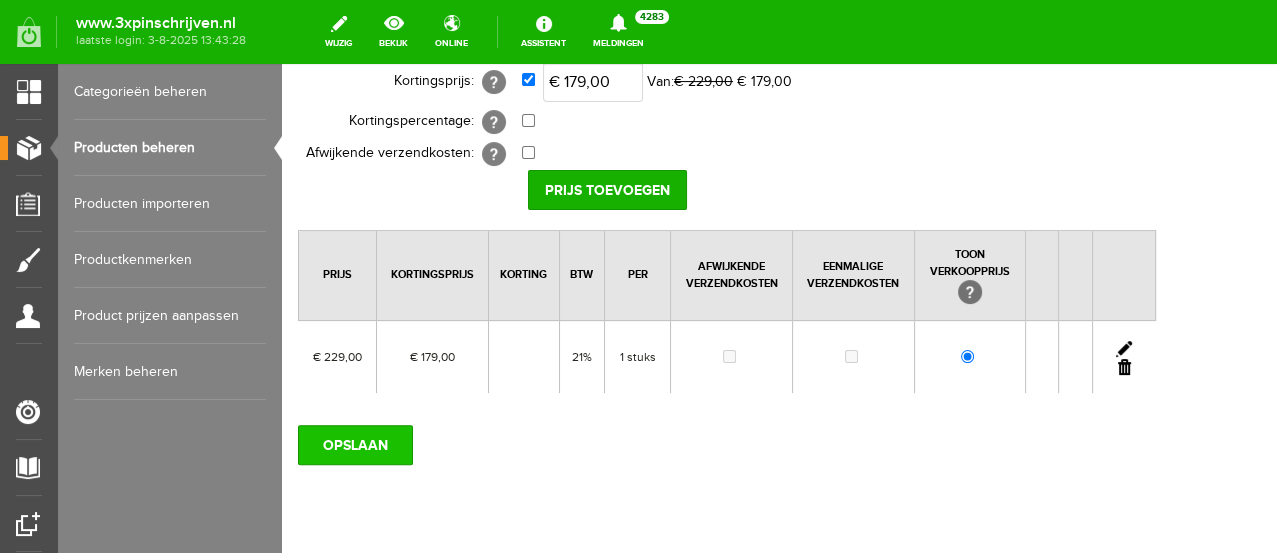 click on "OPSLAAN" at bounding box center (355, 445) 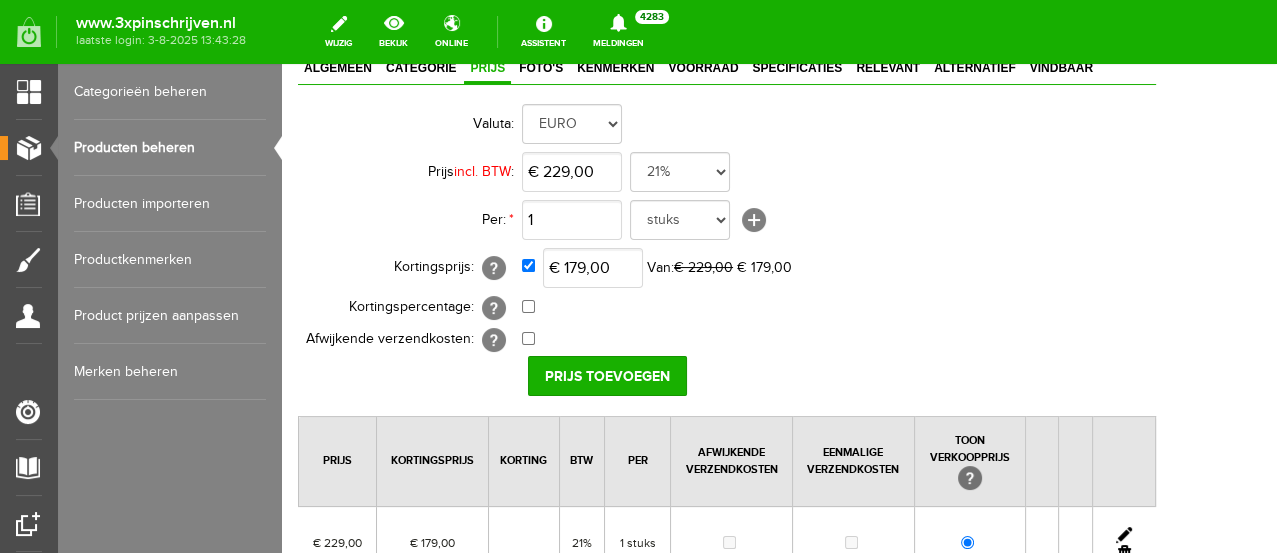 scroll, scrollTop: 111, scrollLeft: 0, axis: vertical 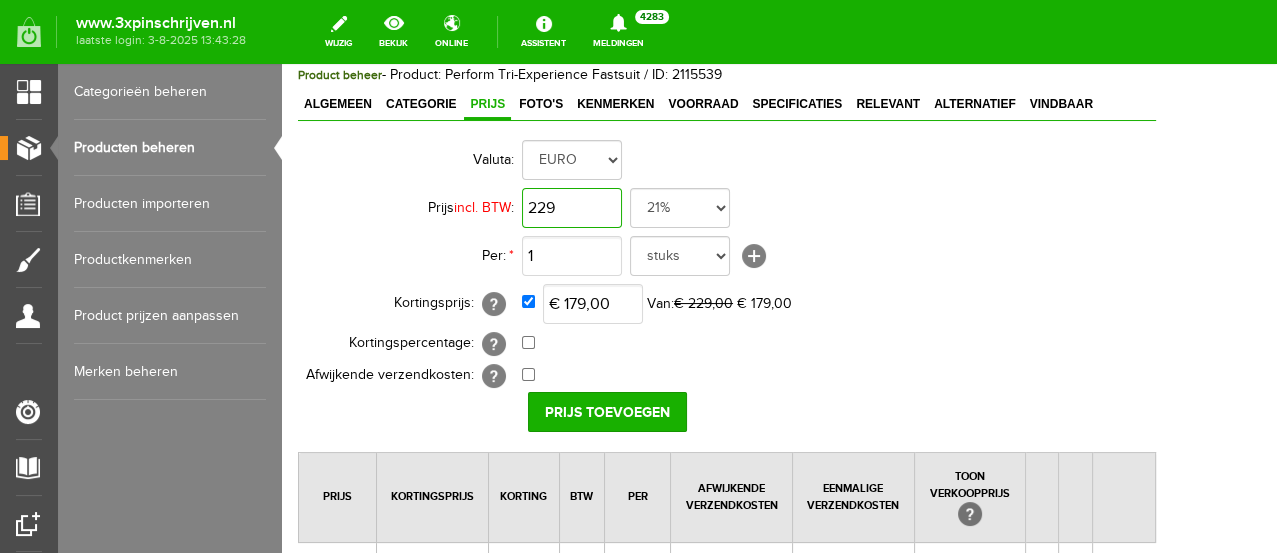 click on "229" at bounding box center [572, 208] 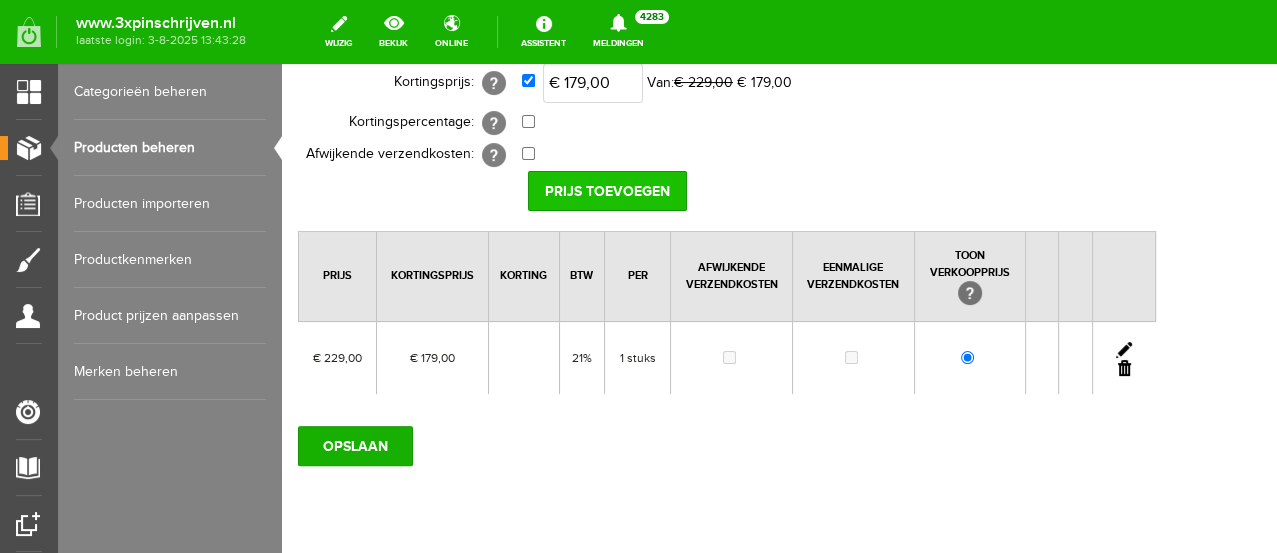 scroll, scrollTop: 333, scrollLeft: 0, axis: vertical 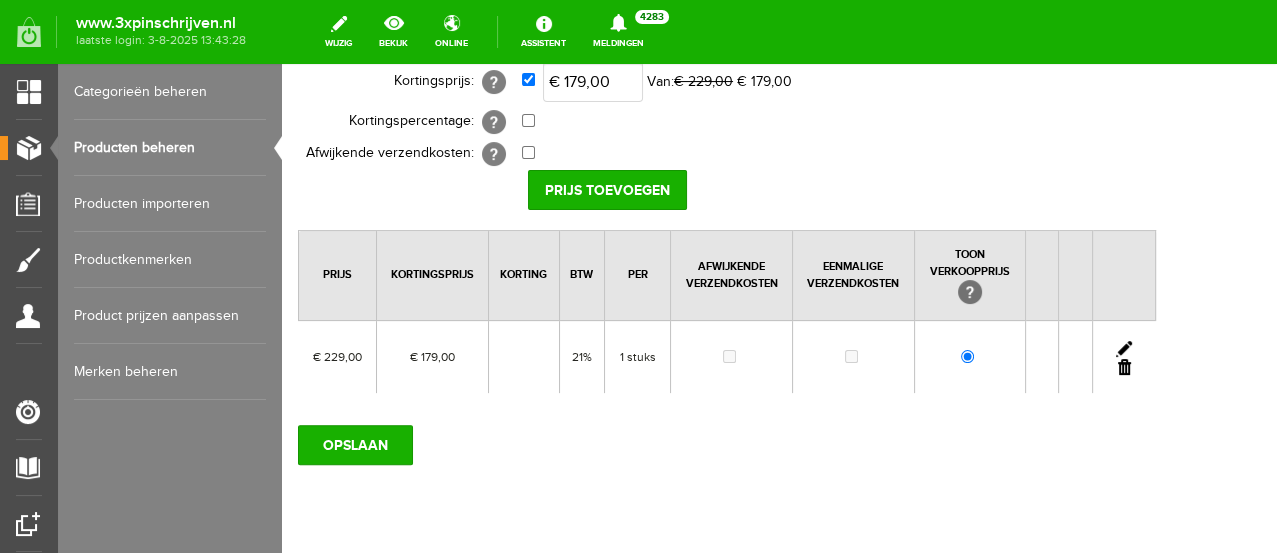 type on "€ 227,00" 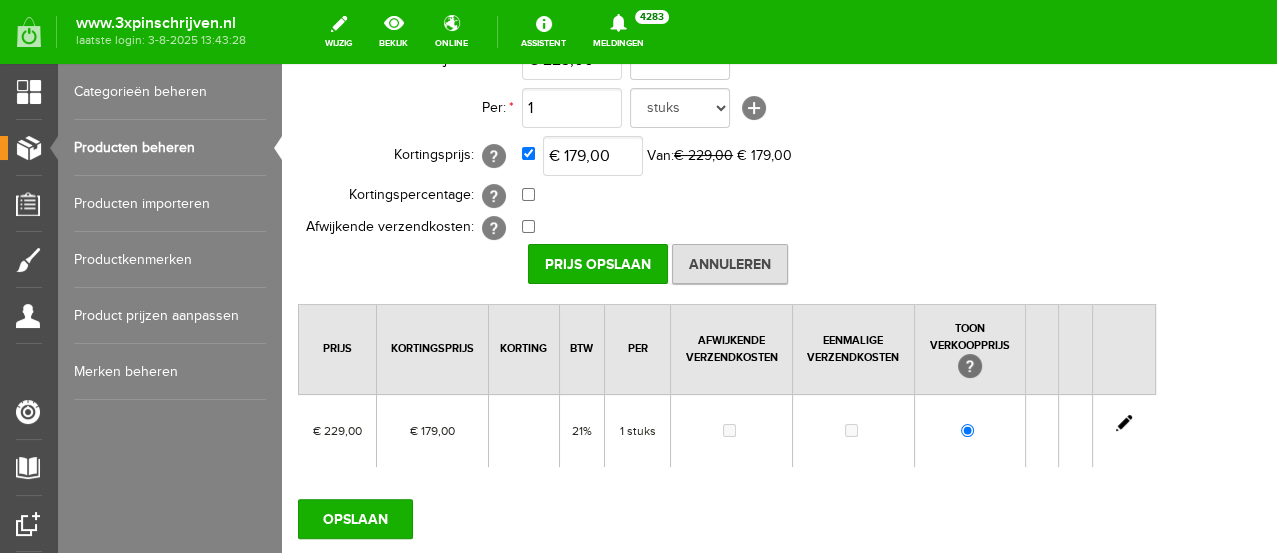 scroll, scrollTop: 222, scrollLeft: 0, axis: vertical 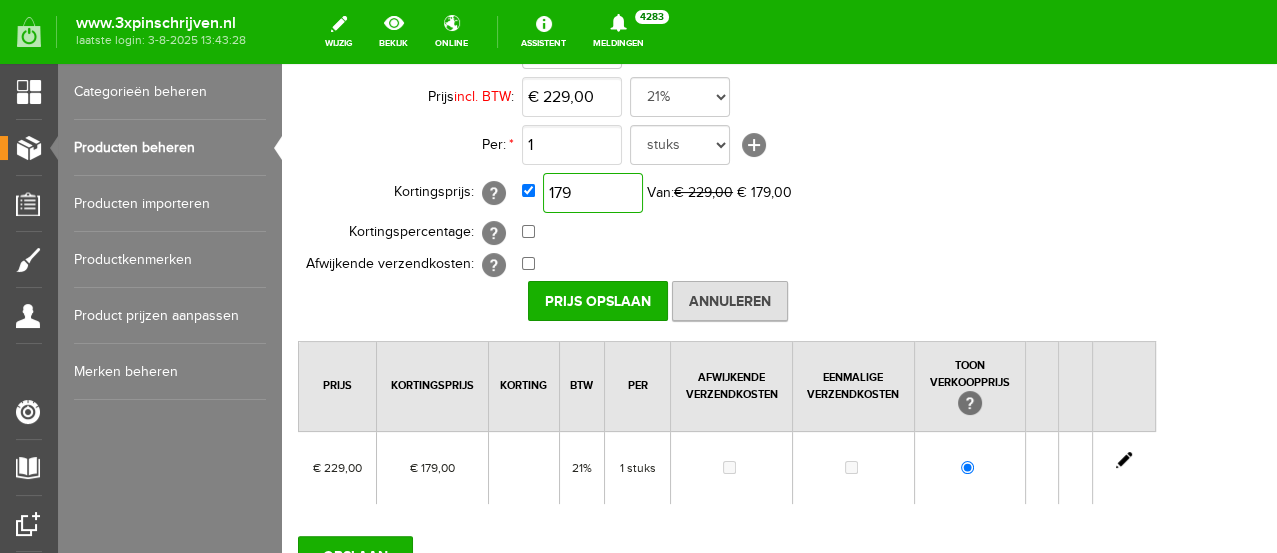 click on "179" at bounding box center [593, 193] 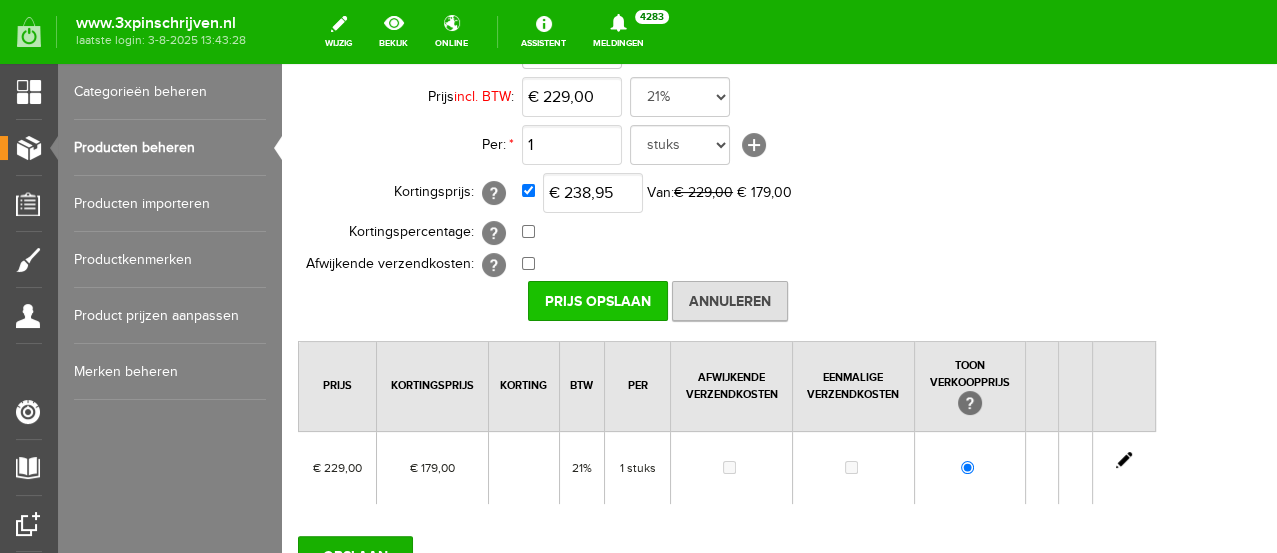 type on "€ 229,00" 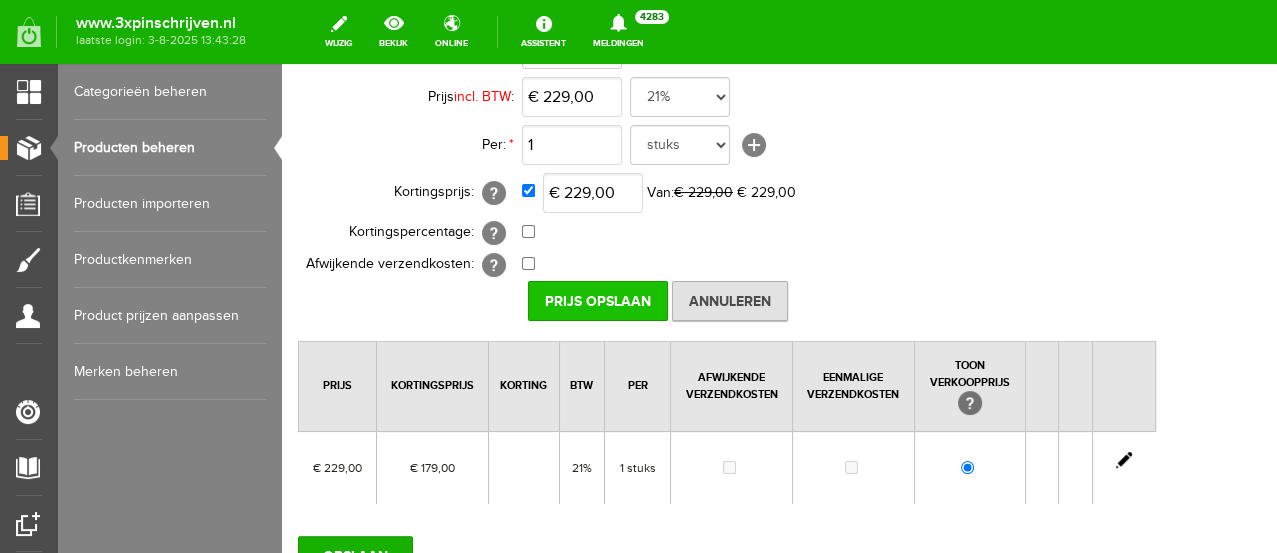 click on "Prijs Opslaan" at bounding box center (598, 301) 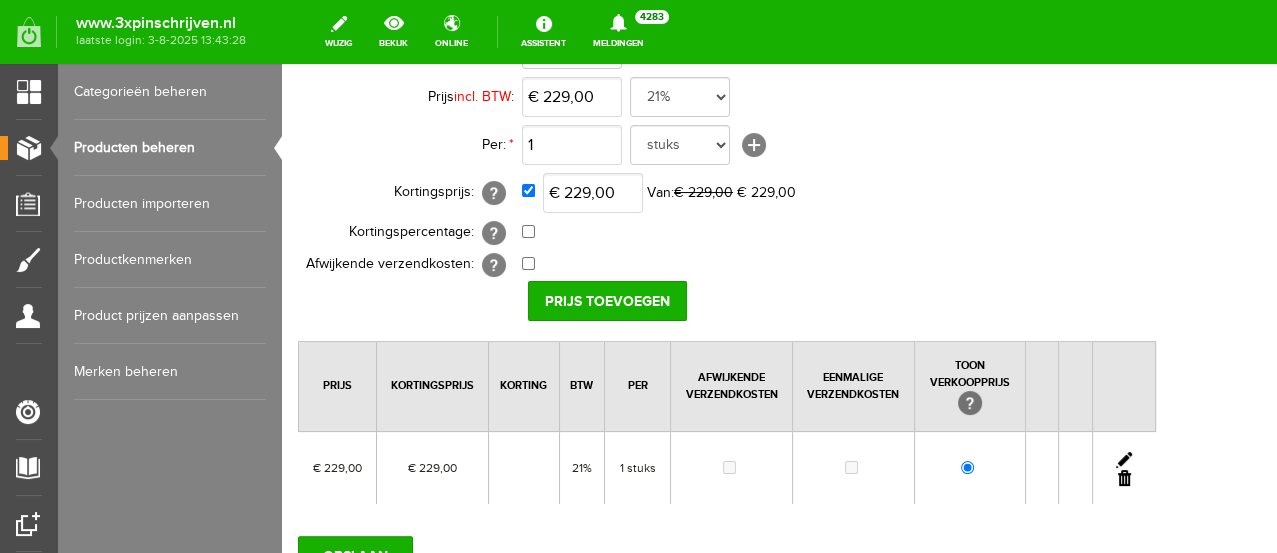 click at bounding box center (1124, 460) 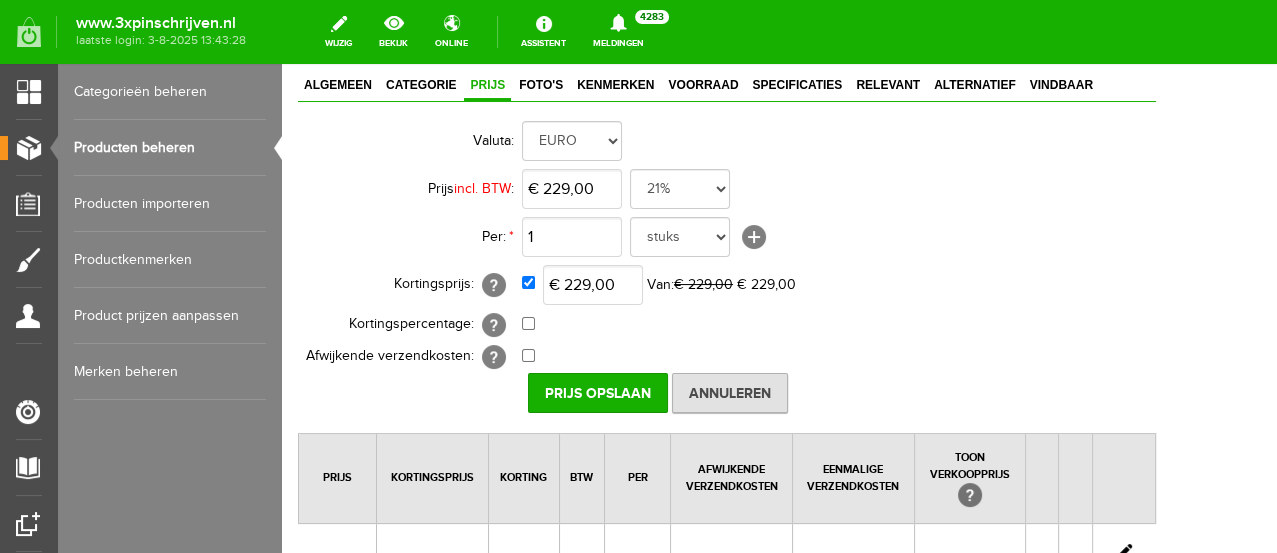 scroll, scrollTop: 0, scrollLeft: 0, axis: both 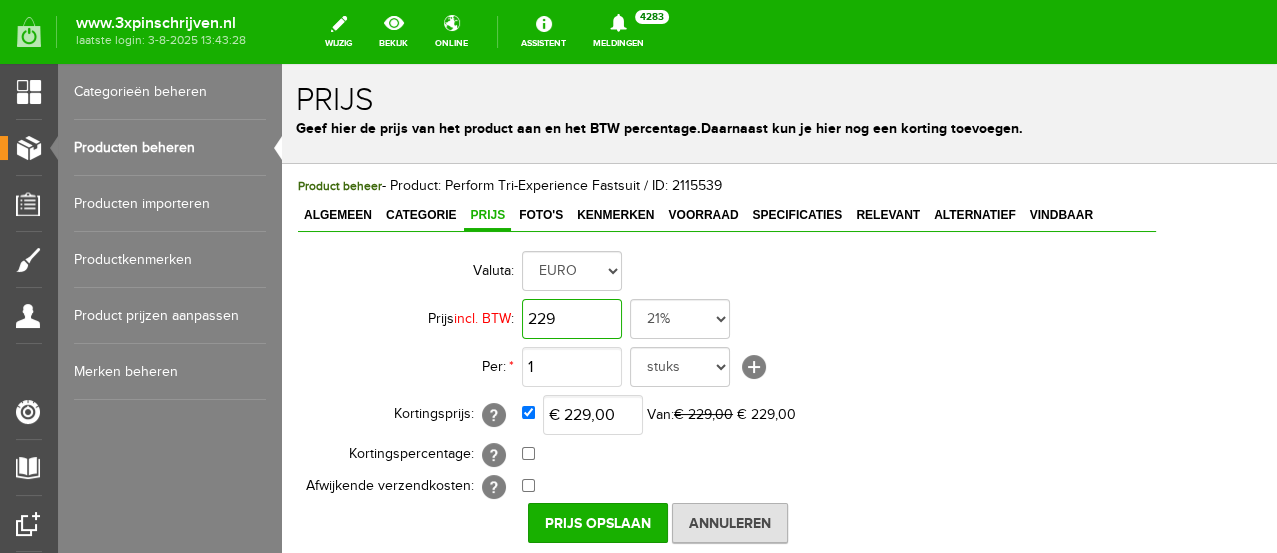 click on "229" at bounding box center (572, 319) 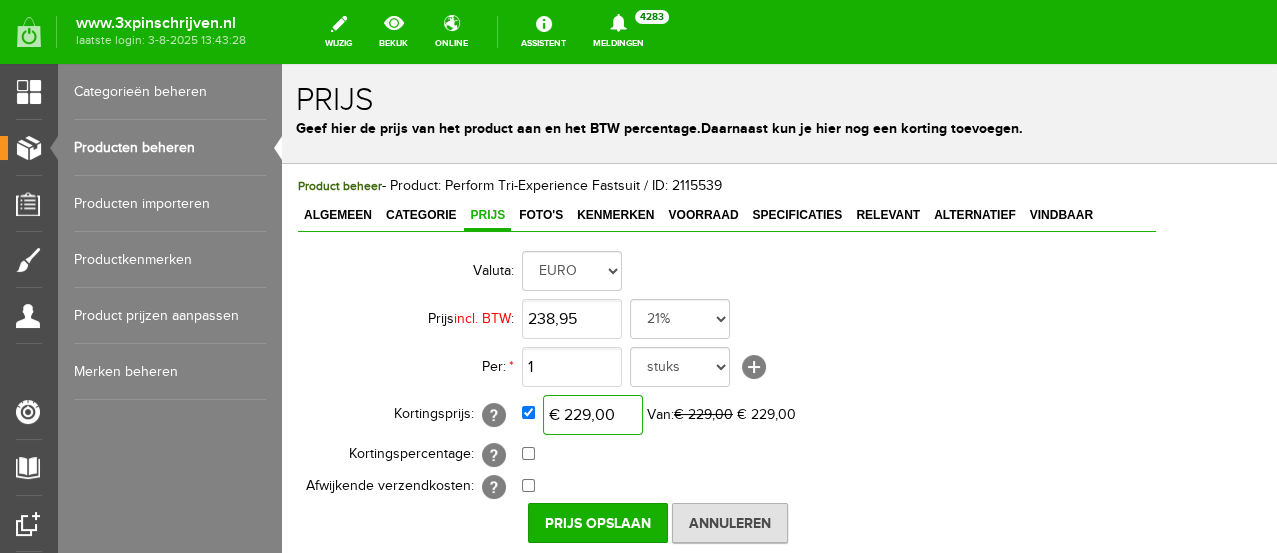 type on "€ 238,95" 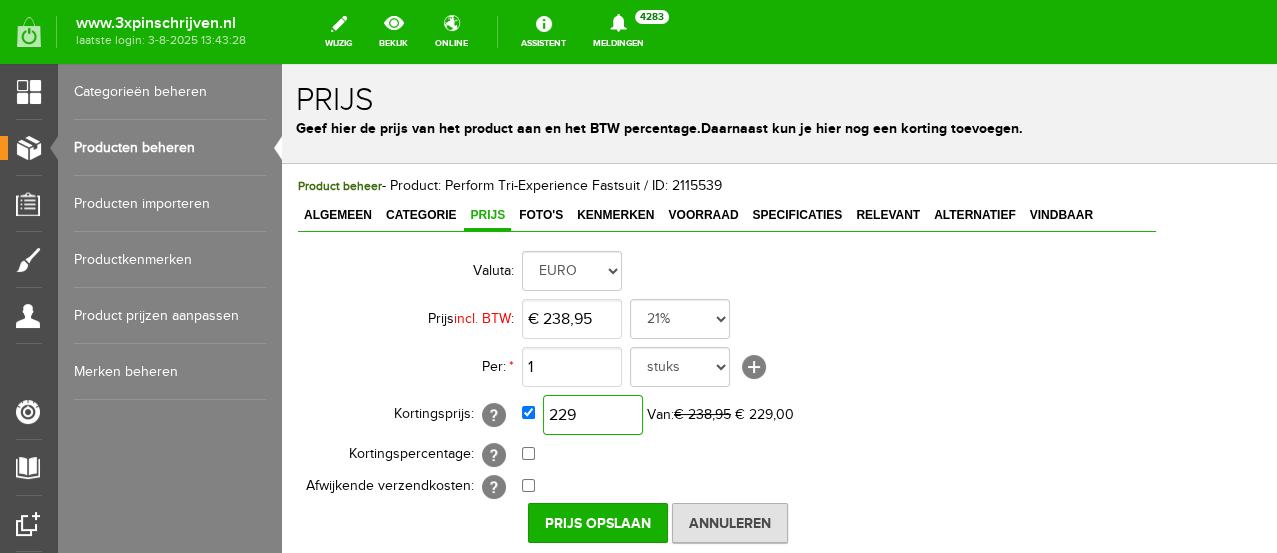 click on "229" at bounding box center [593, 415] 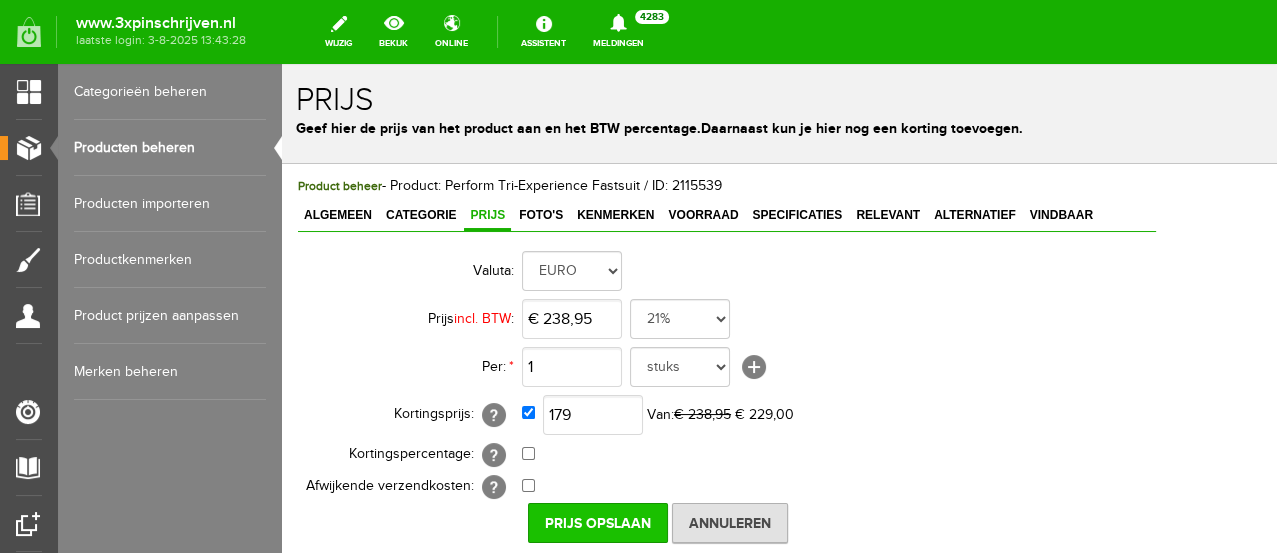 type on "€ 179,00" 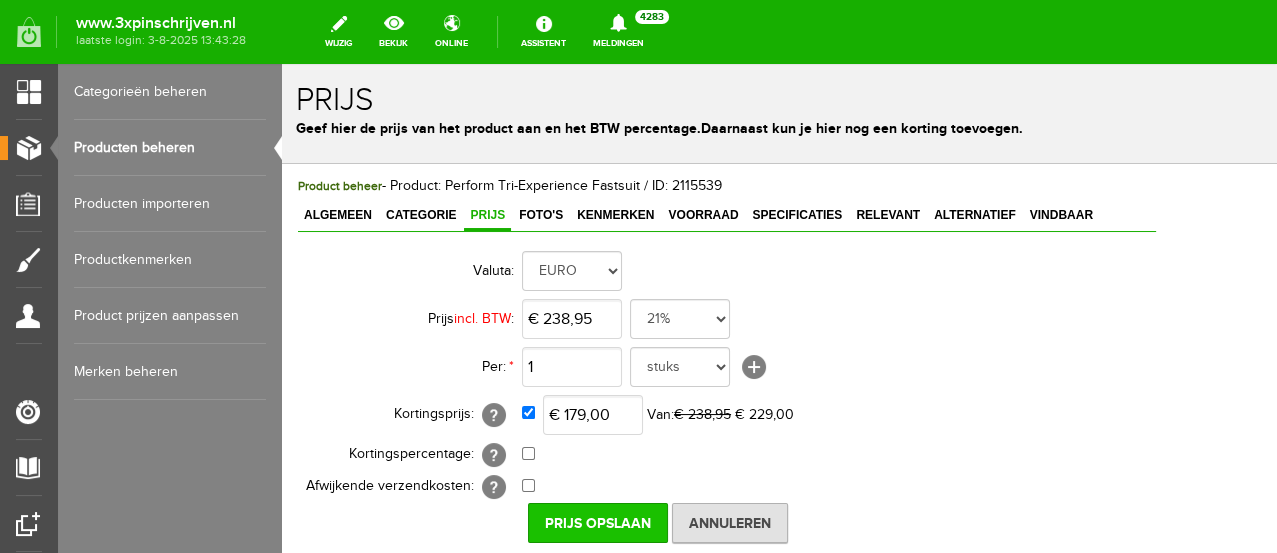click on "Prijs Opslaan" at bounding box center [598, 523] 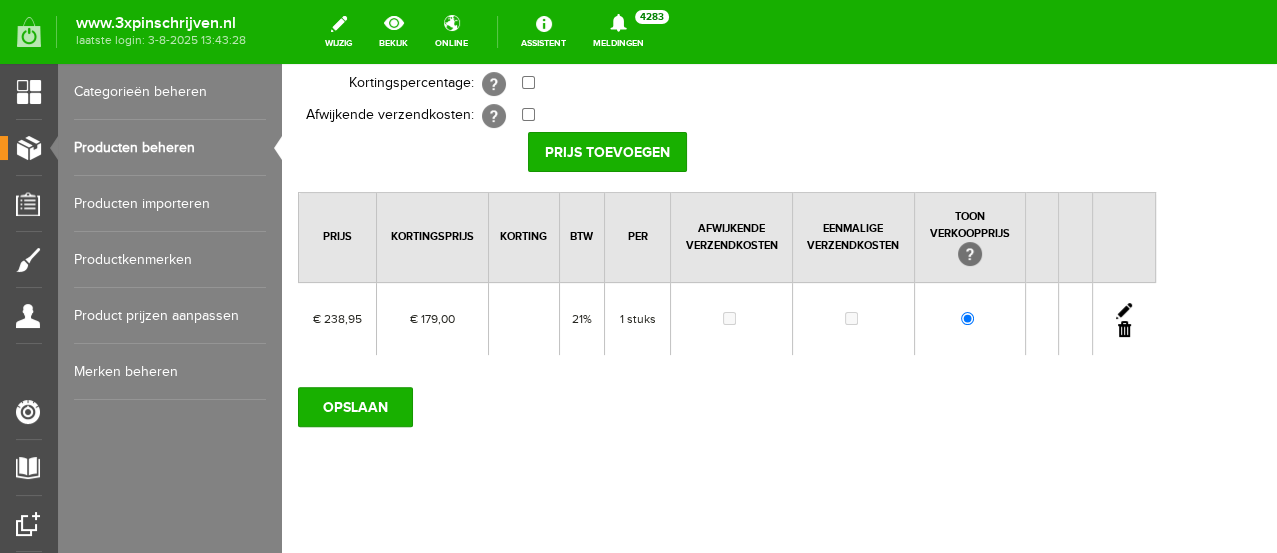 scroll, scrollTop: 391, scrollLeft: 0, axis: vertical 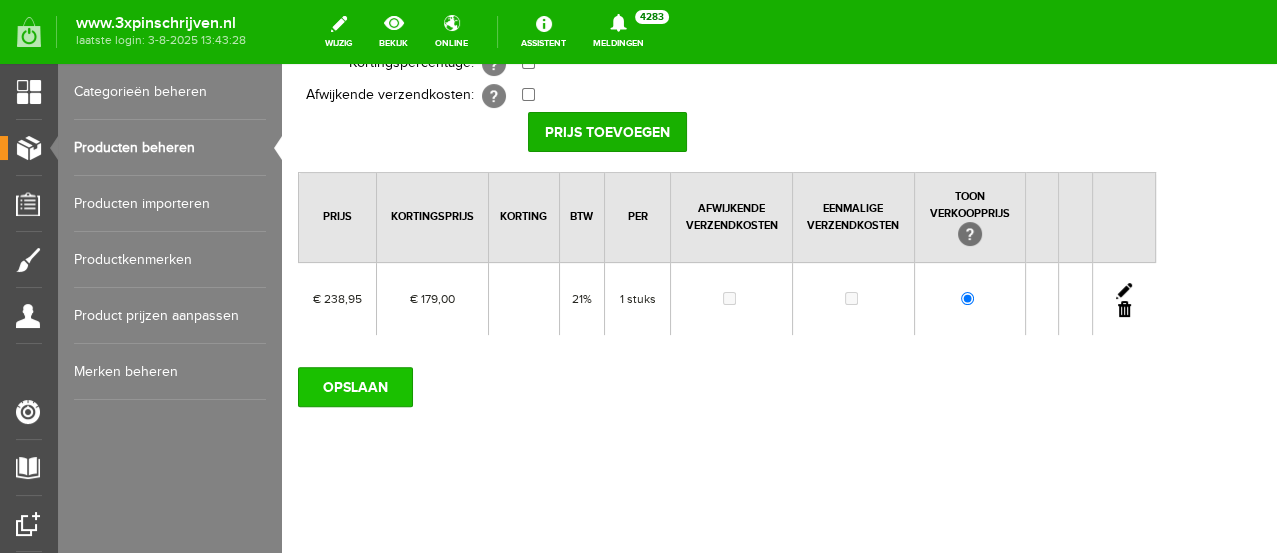 click on "OPSLAAN" at bounding box center [355, 387] 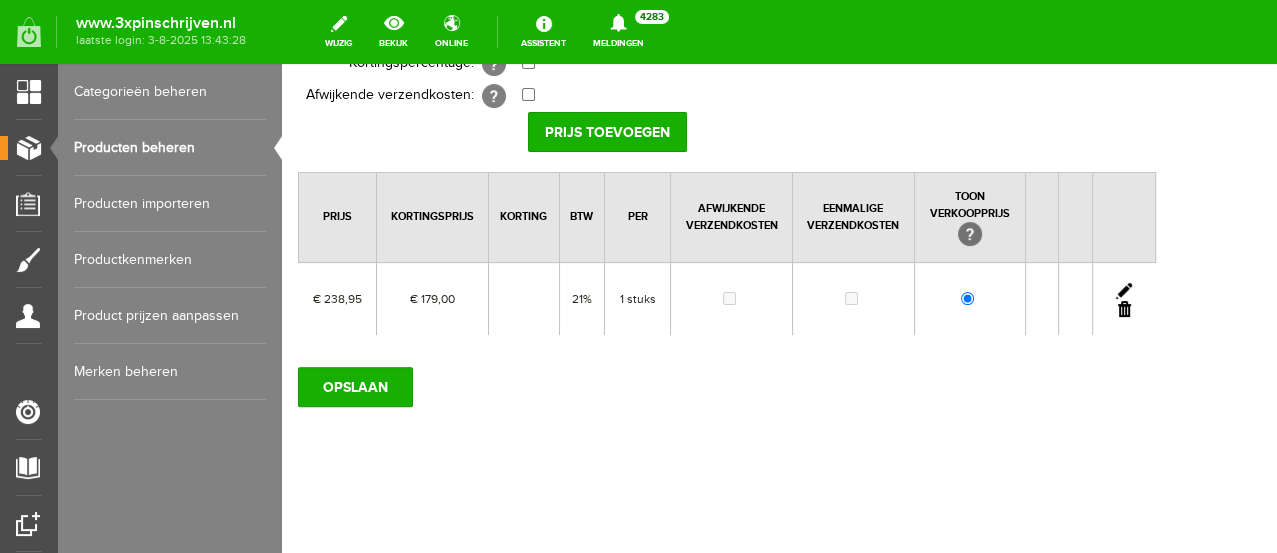 scroll, scrollTop: 76, scrollLeft: 0, axis: vertical 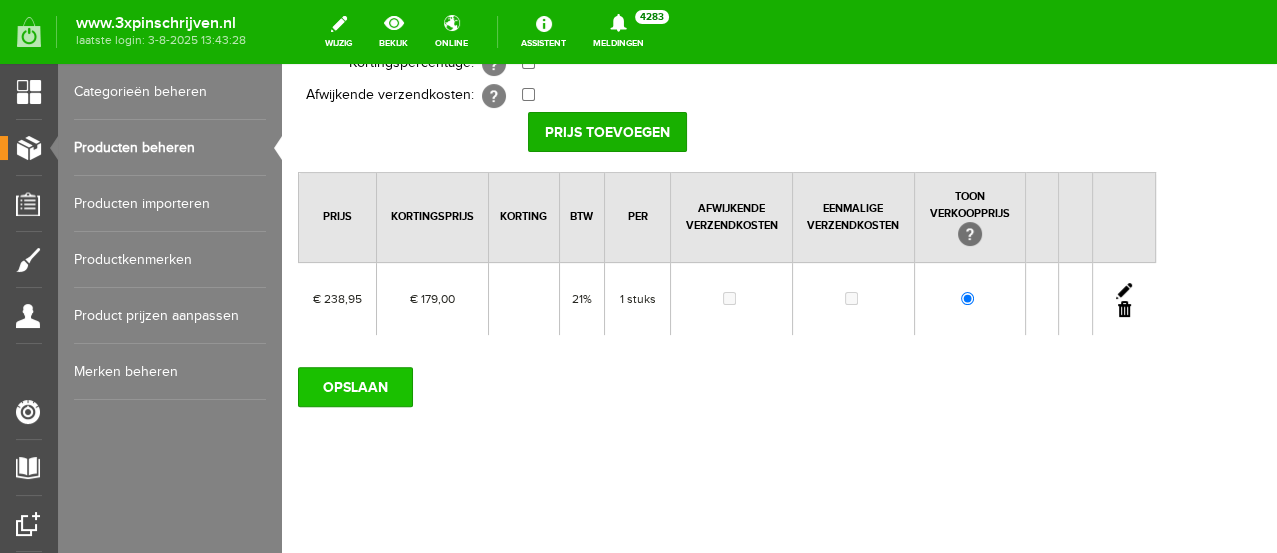 click on "OPSLAAN" at bounding box center (355, 387) 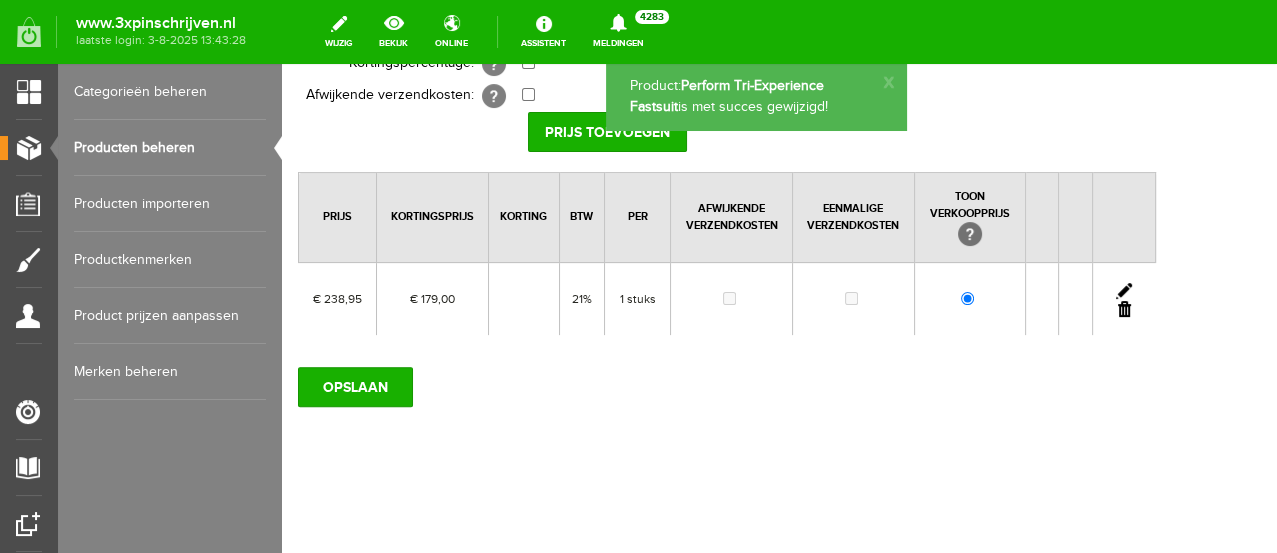 scroll, scrollTop: 0, scrollLeft: 0, axis: both 